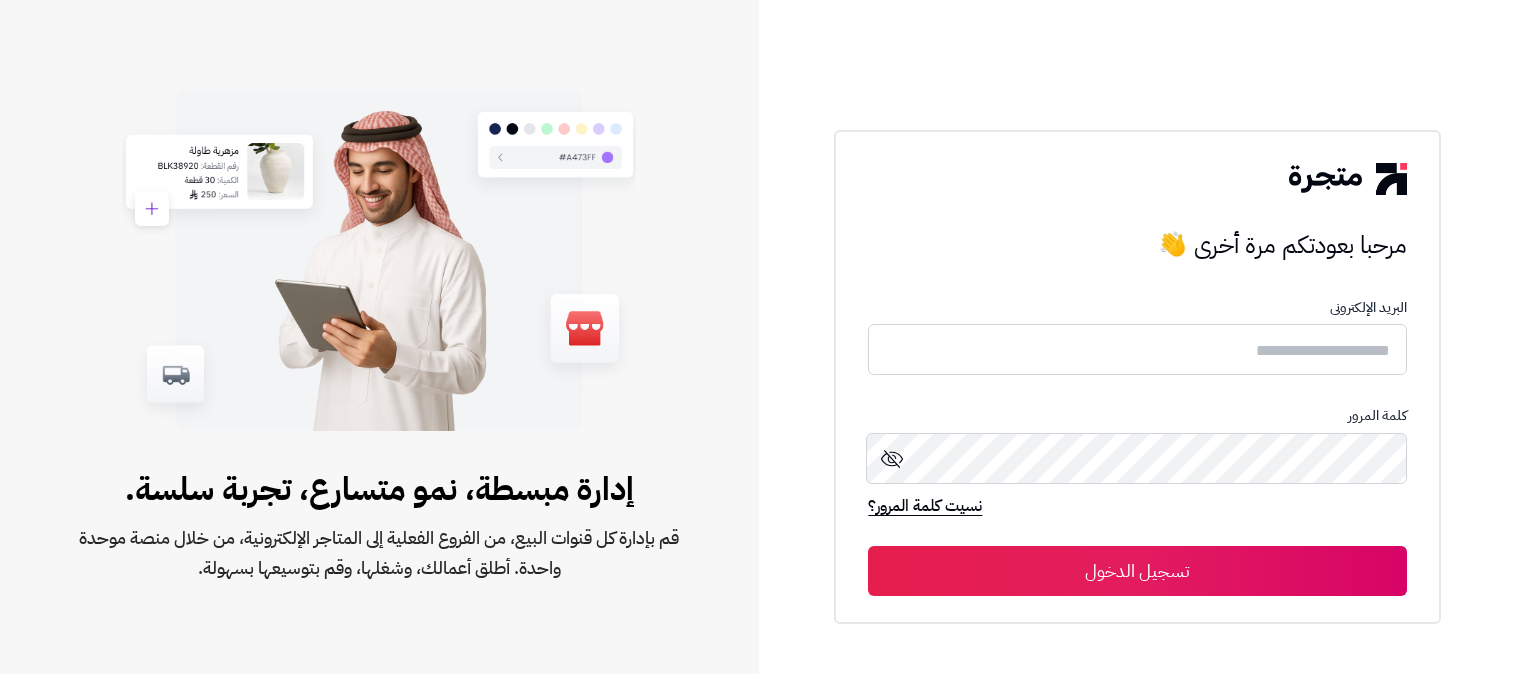 scroll, scrollTop: 0, scrollLeft: 0, axis: both 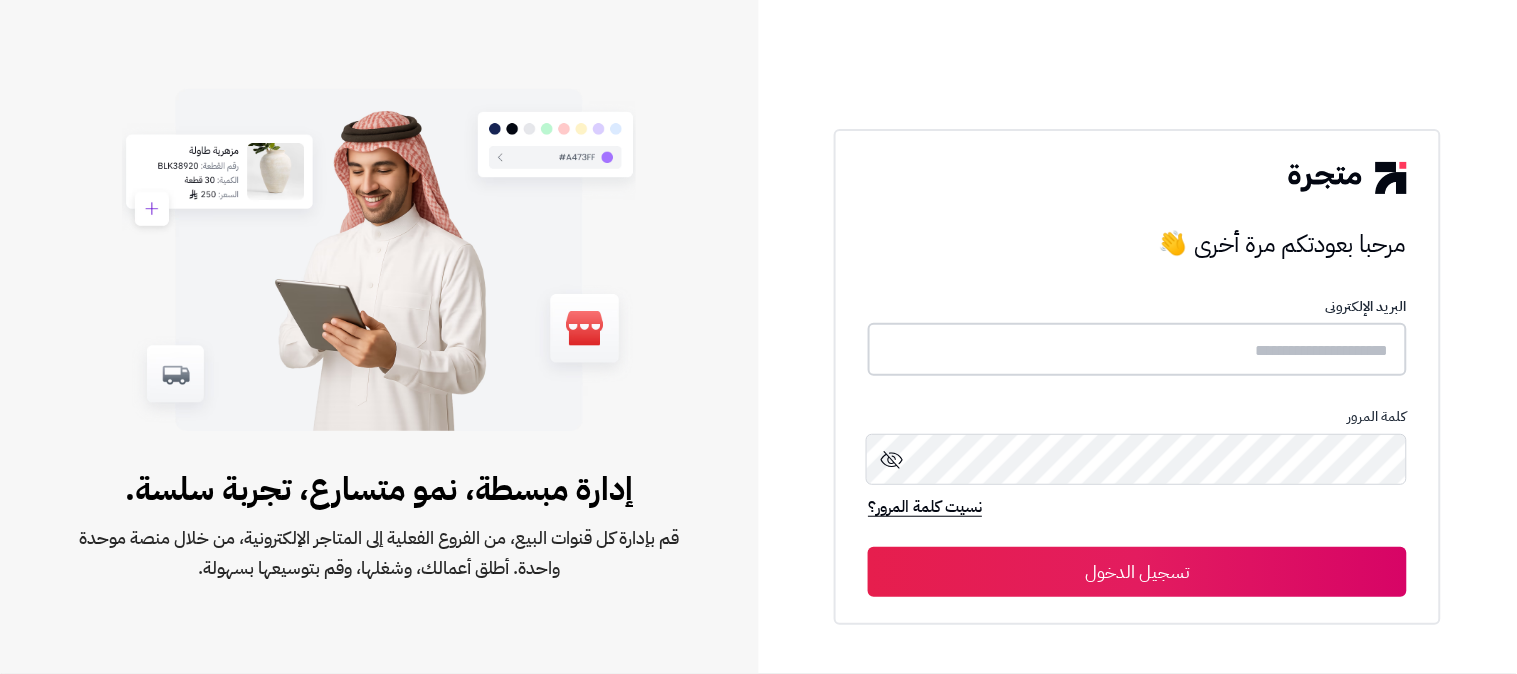 click at bounding box center (1137, 349) 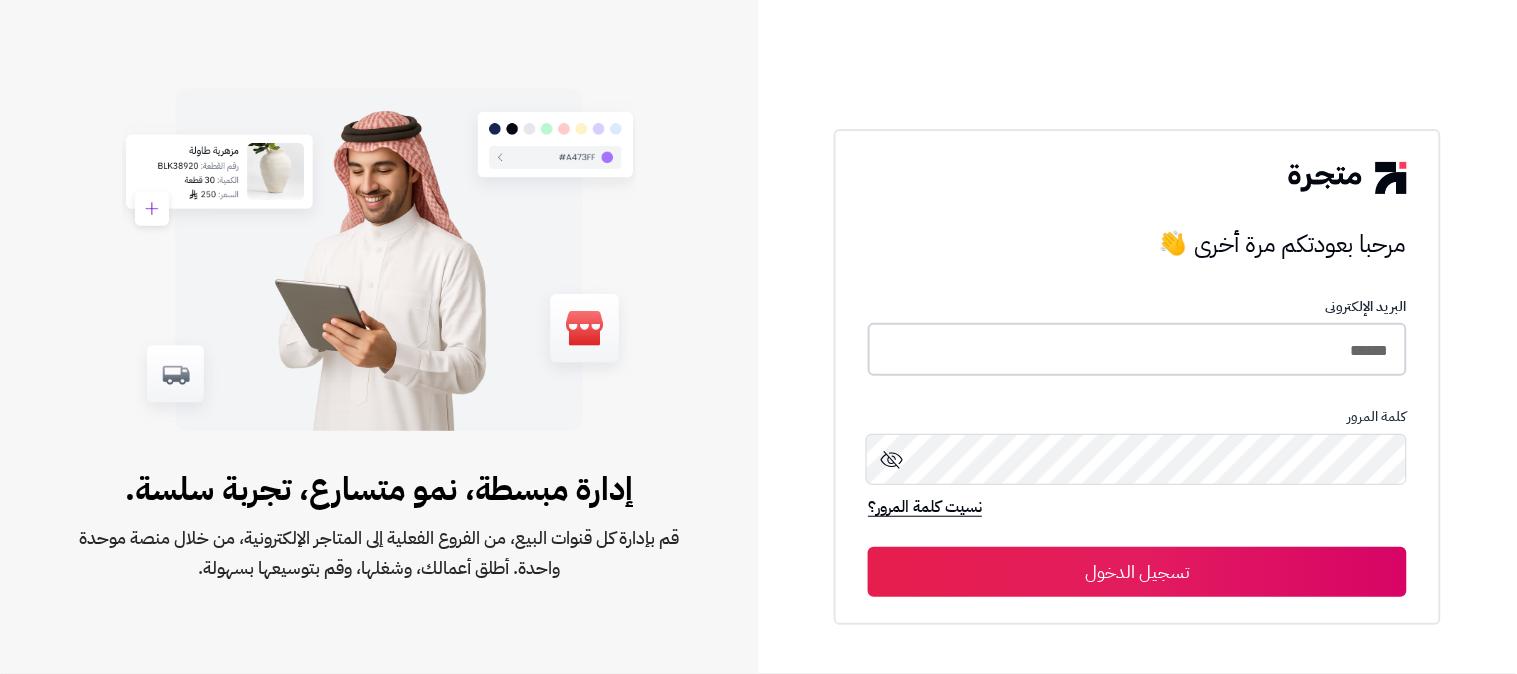 type on "******" 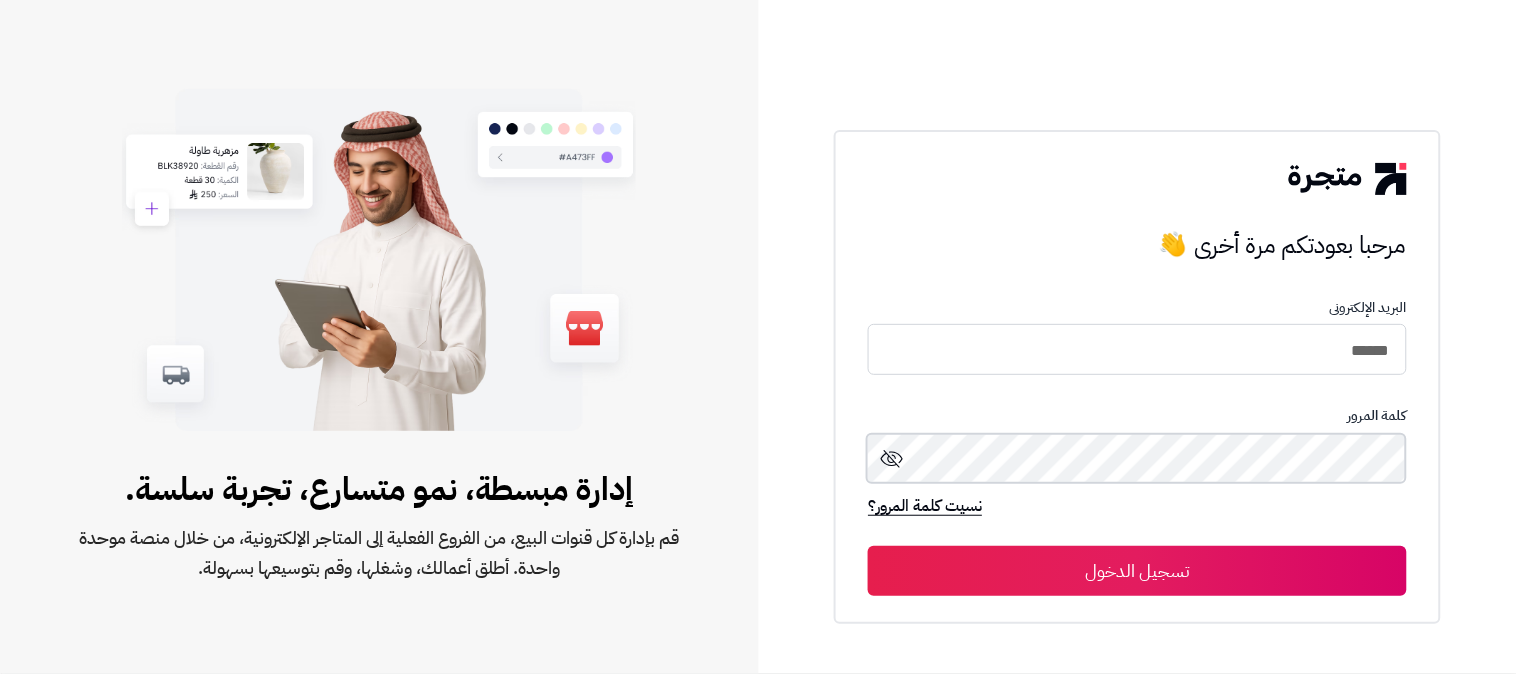 click on "تسجيل الدخول" at bounding box center (1137, 571) 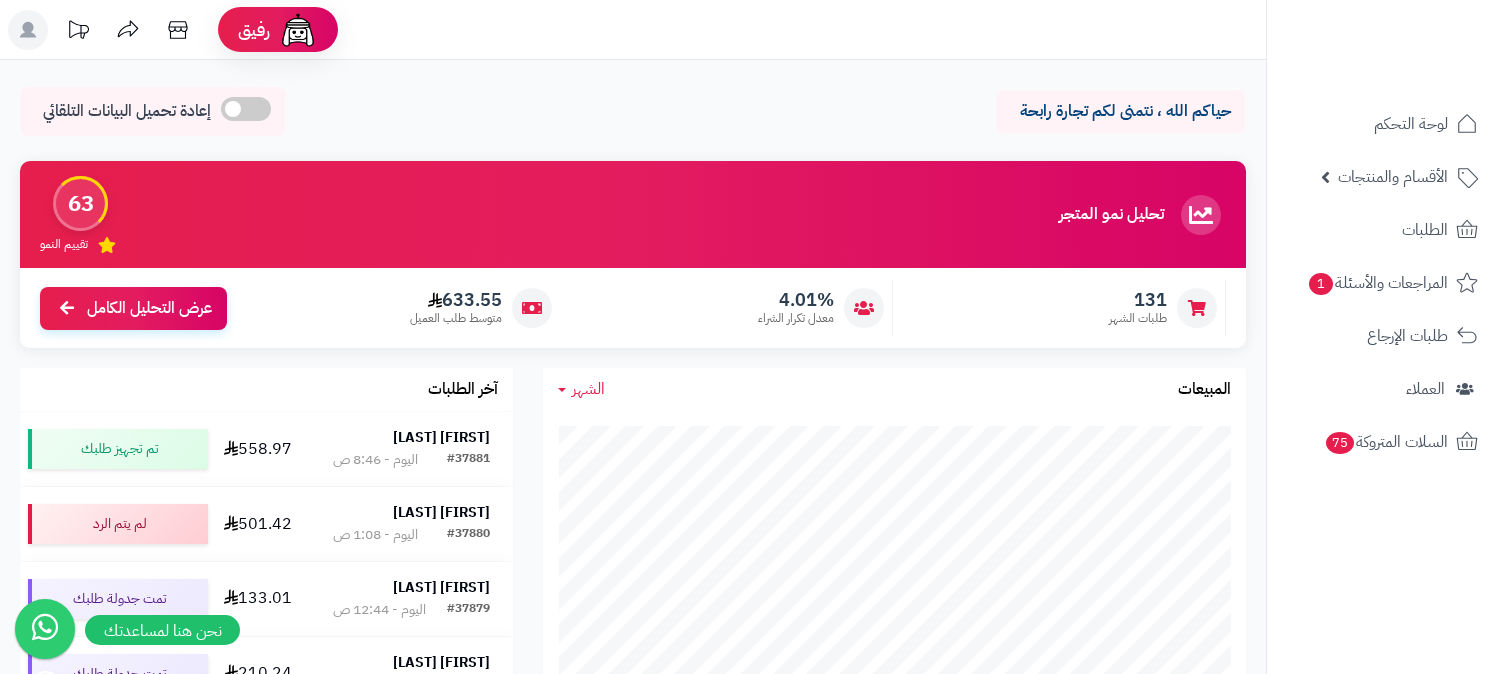 scroll, scrollTop: 0, scrollLeft: 0, axis: both 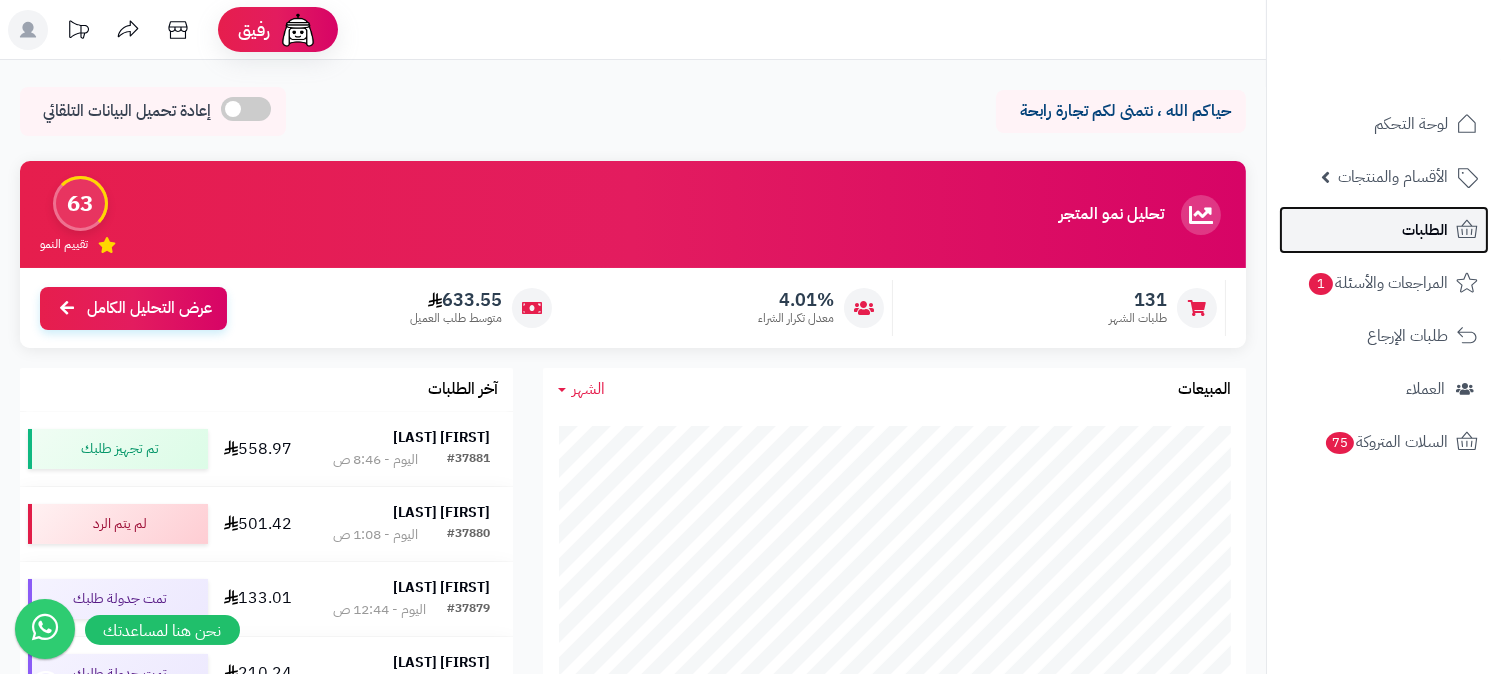 click on "الطلبات" at bounding box center [1425, 230] 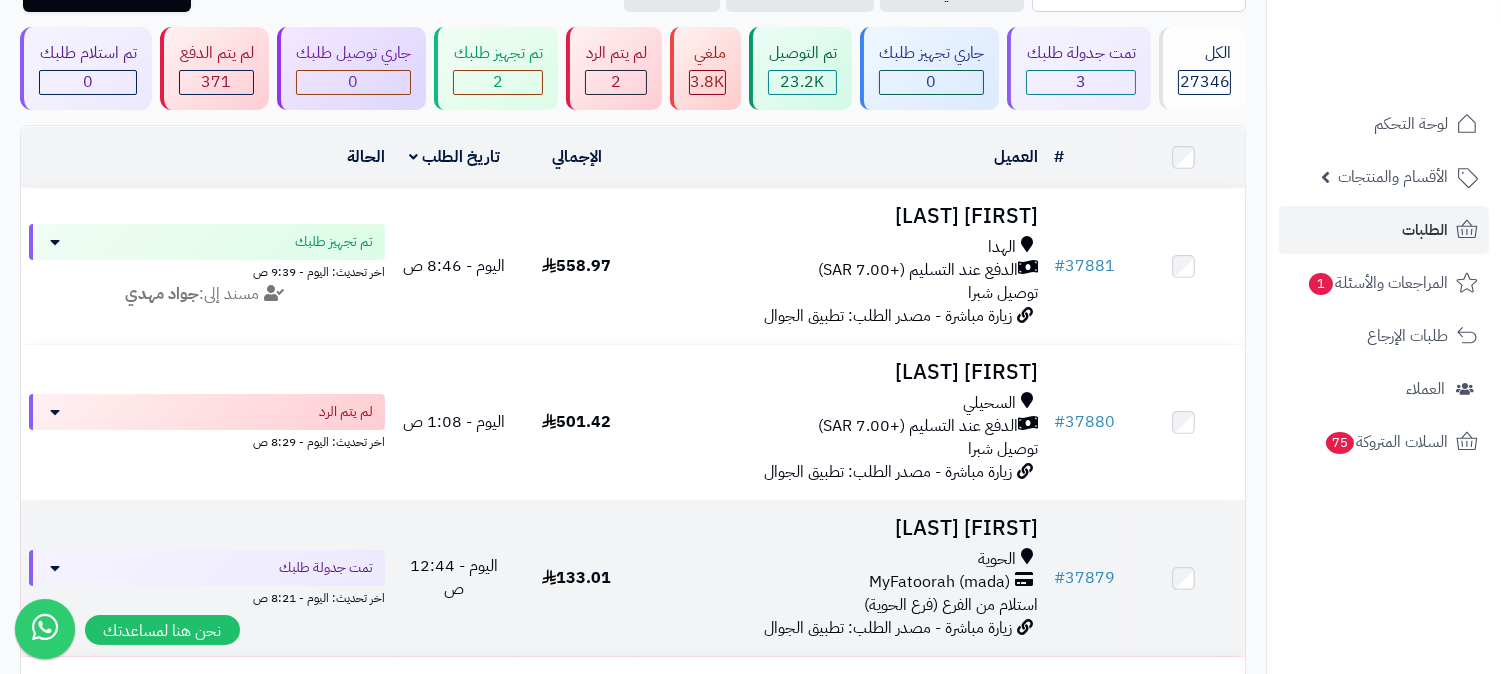 scroll, scrollTop: 444, scrollLeft: 0, axis: vertical 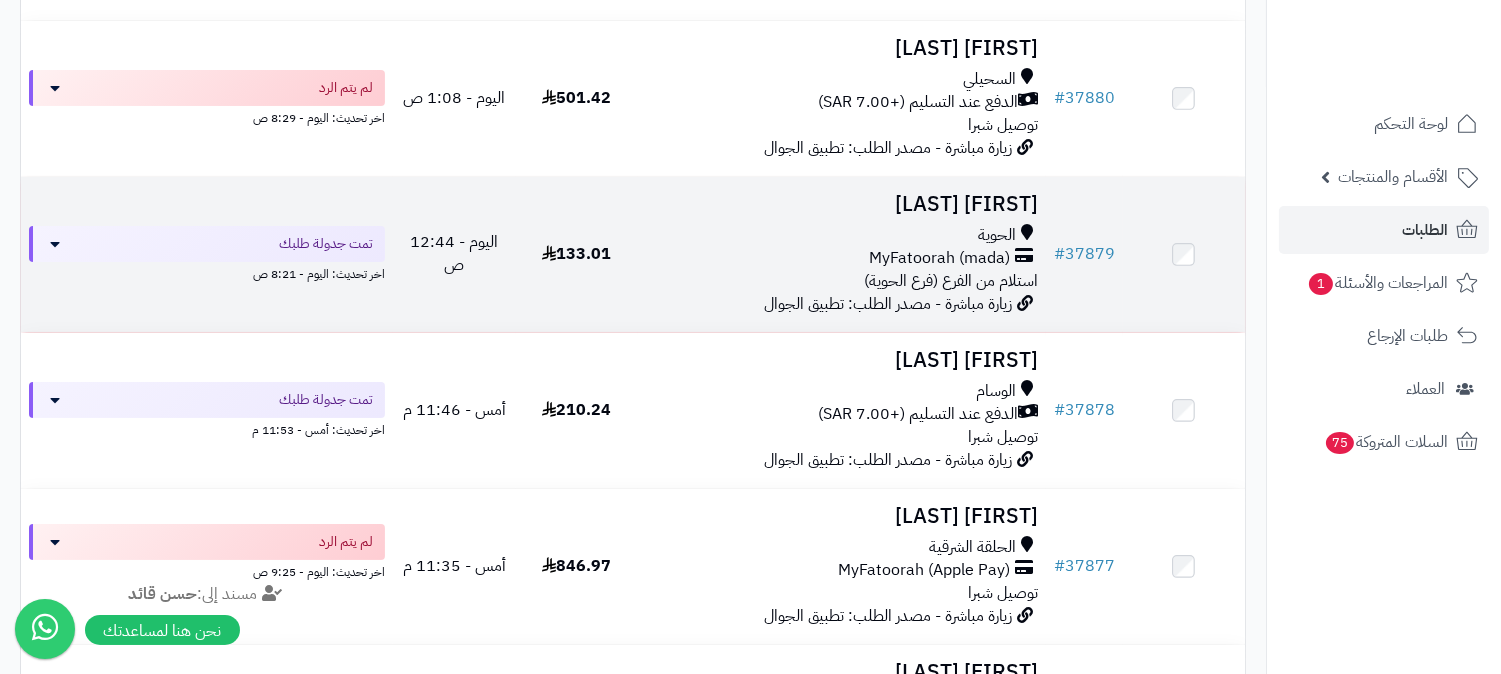 click on "MyFatoorah (mada)" at bounding box center [939, 258] 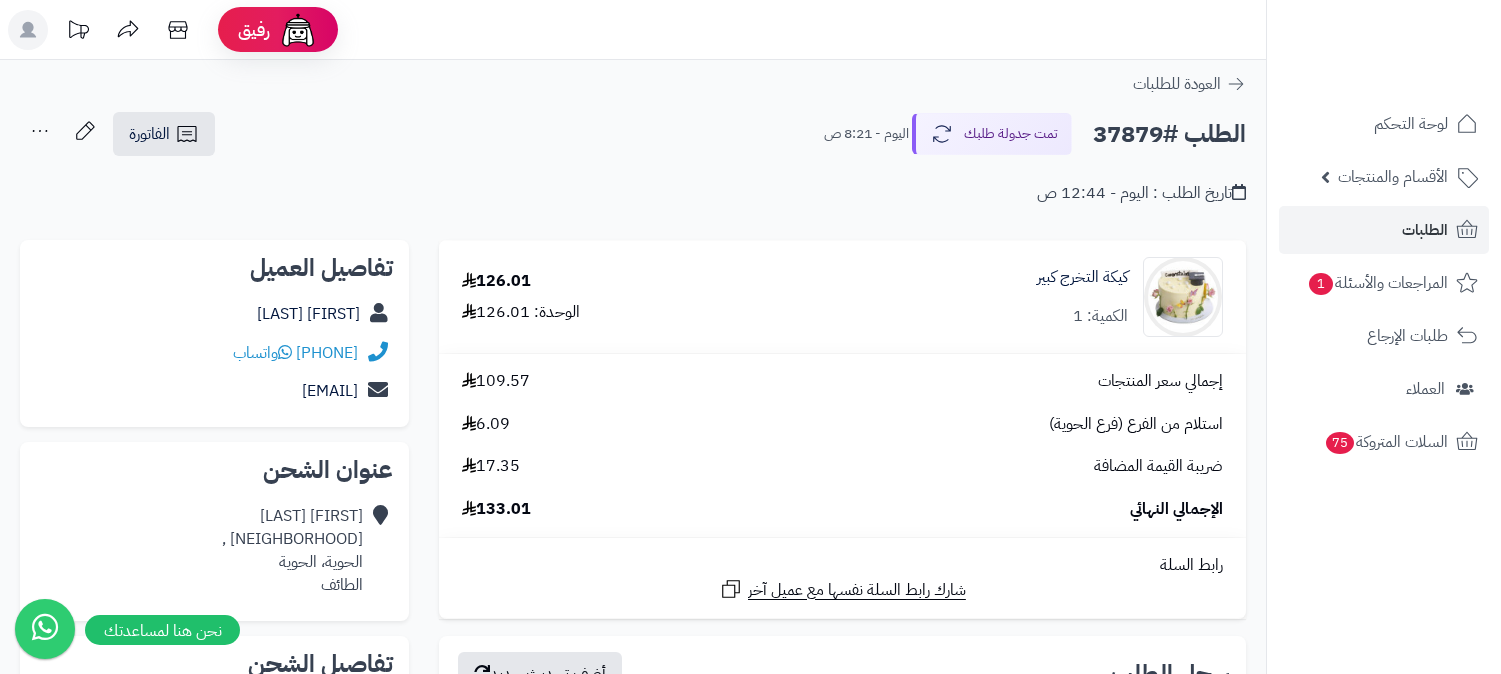 scroll, scrollTop: 0, scrollLeft: 0, axis: both 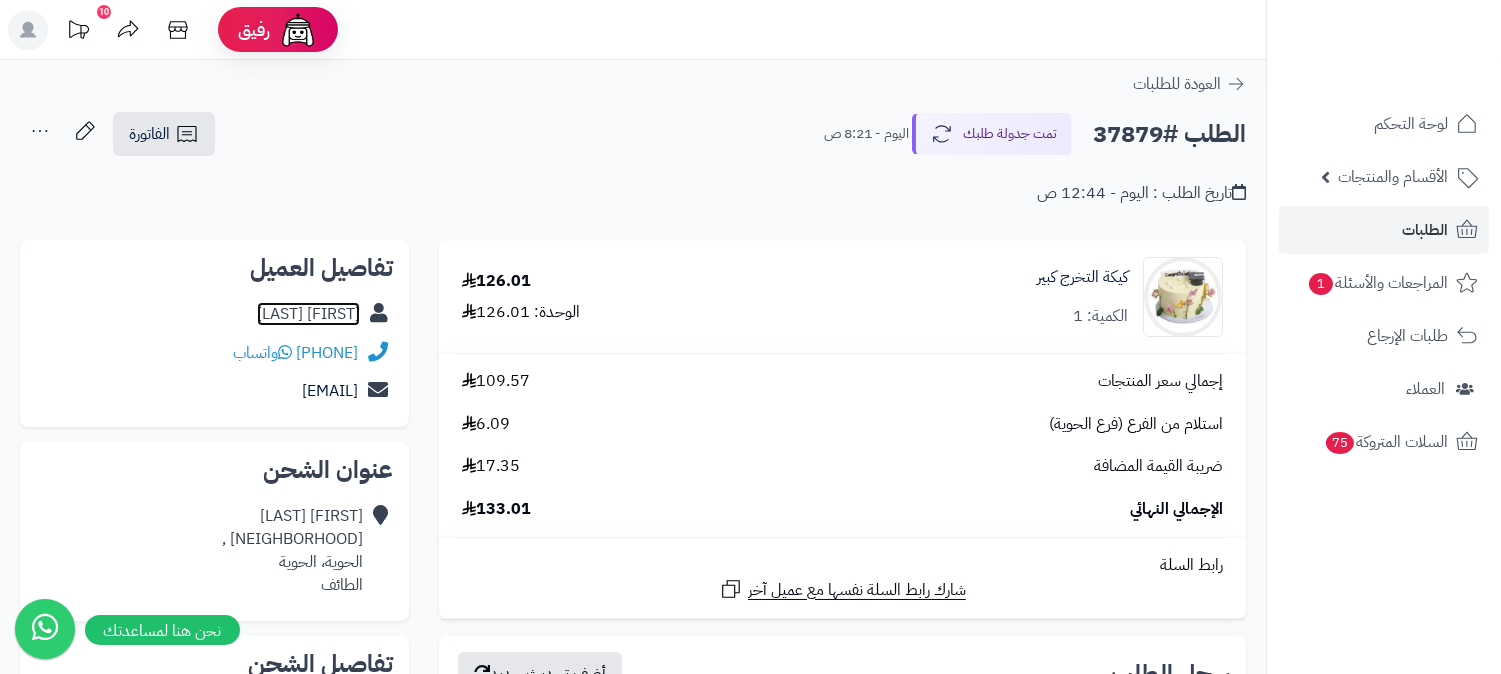 click on "[FIRST]  [LAST]" at bounding box center [308, 314] 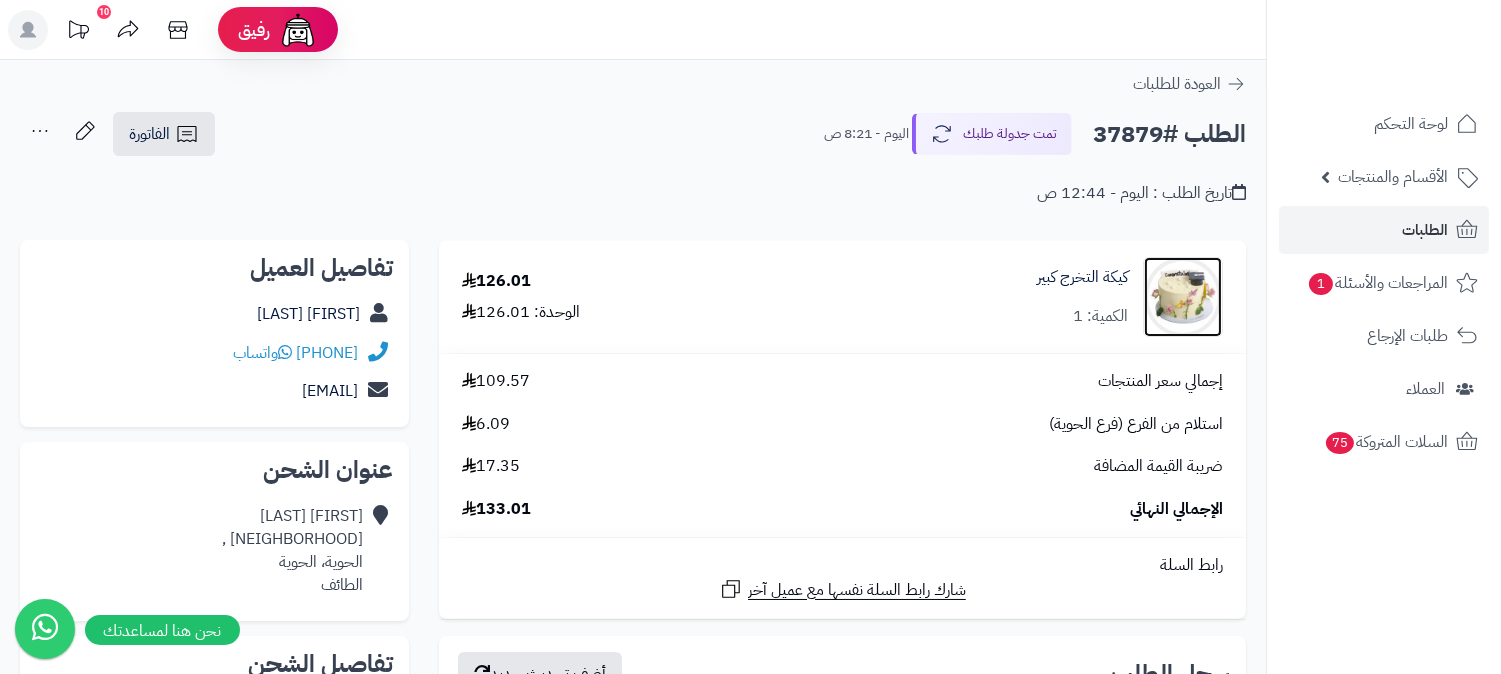 click at bounding box center [1183, 297] 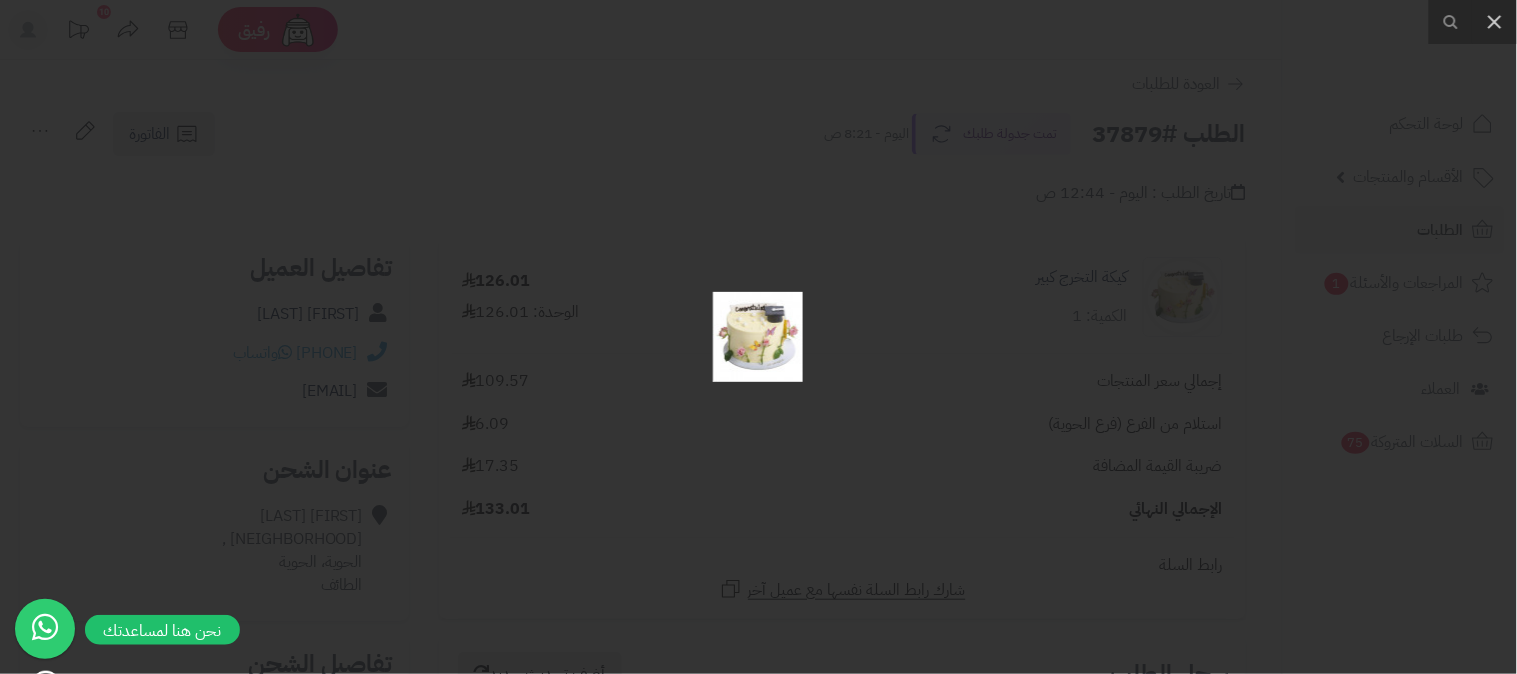 click at bounding box center (758, 337) 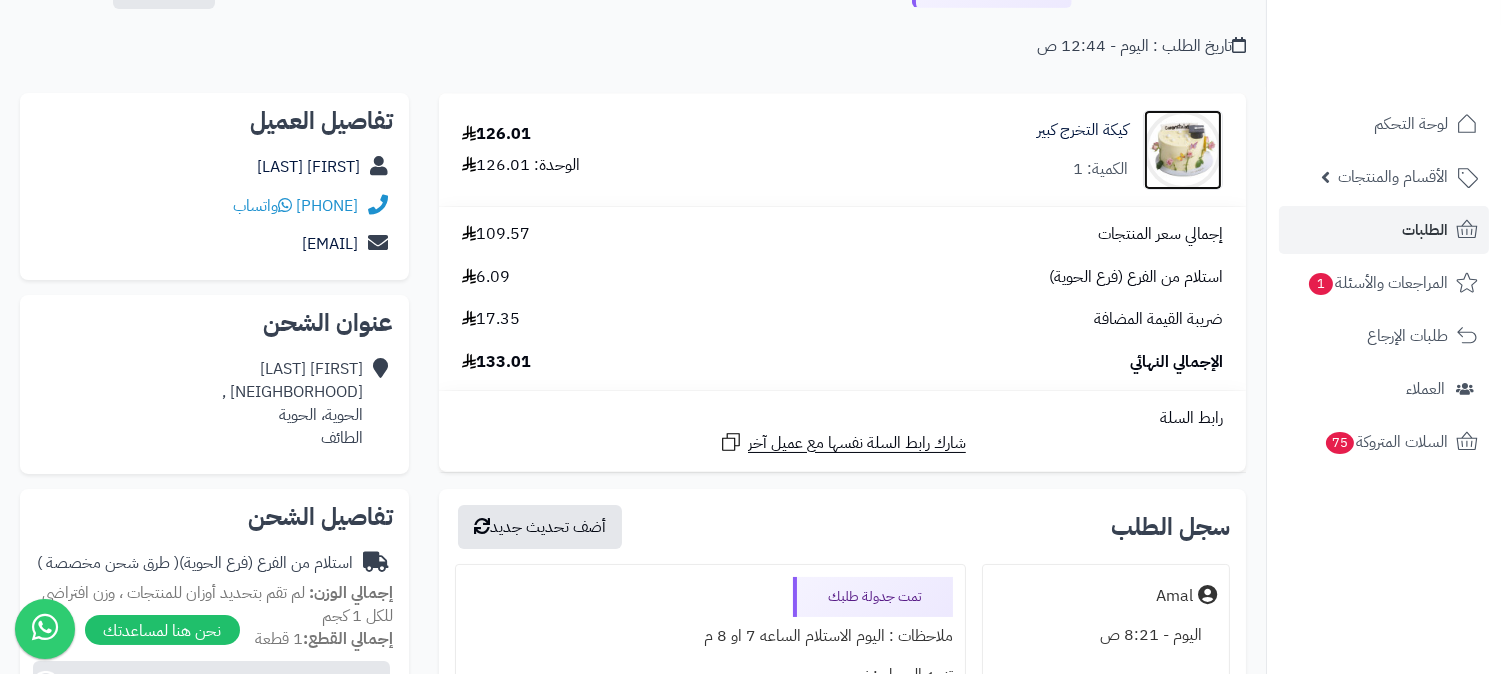 scroll, scrollTop: 0, scrollLeft: 0, axis: both 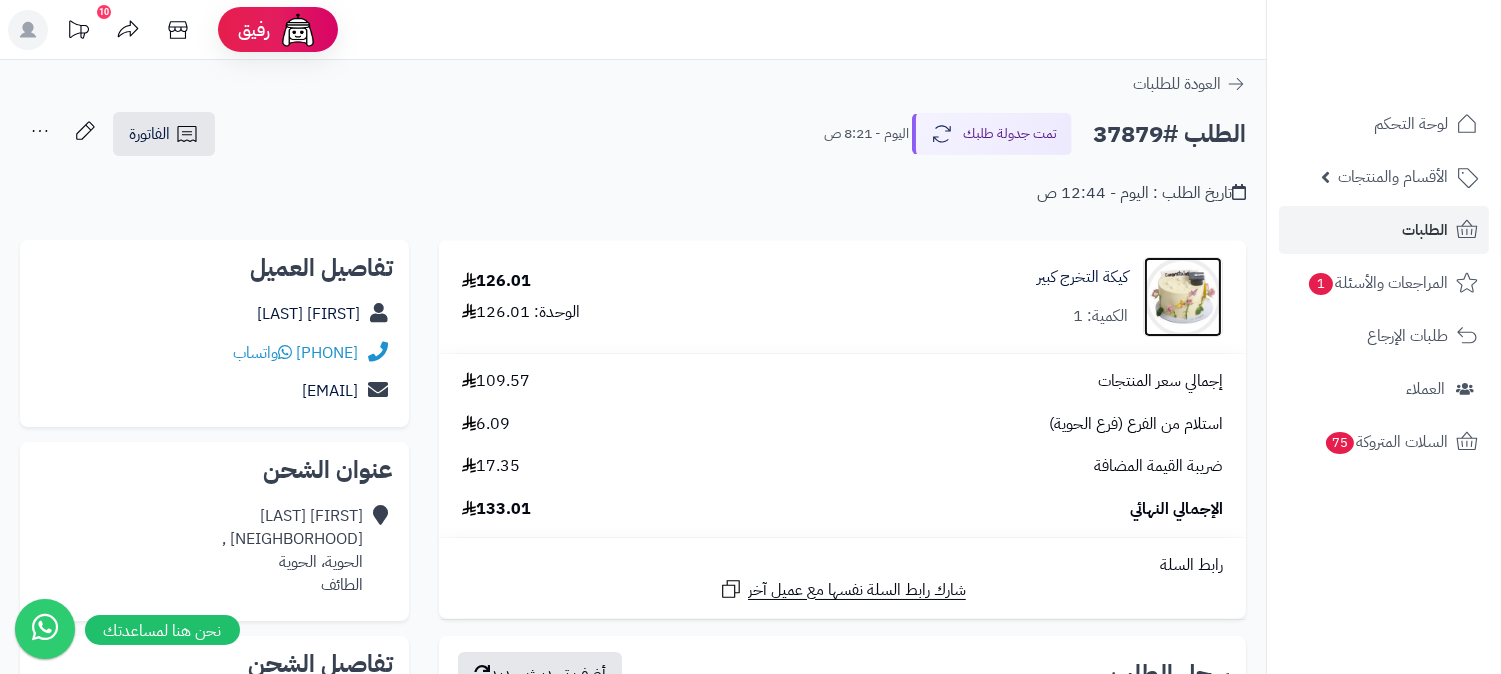 click at bounding box center (1183, 297) 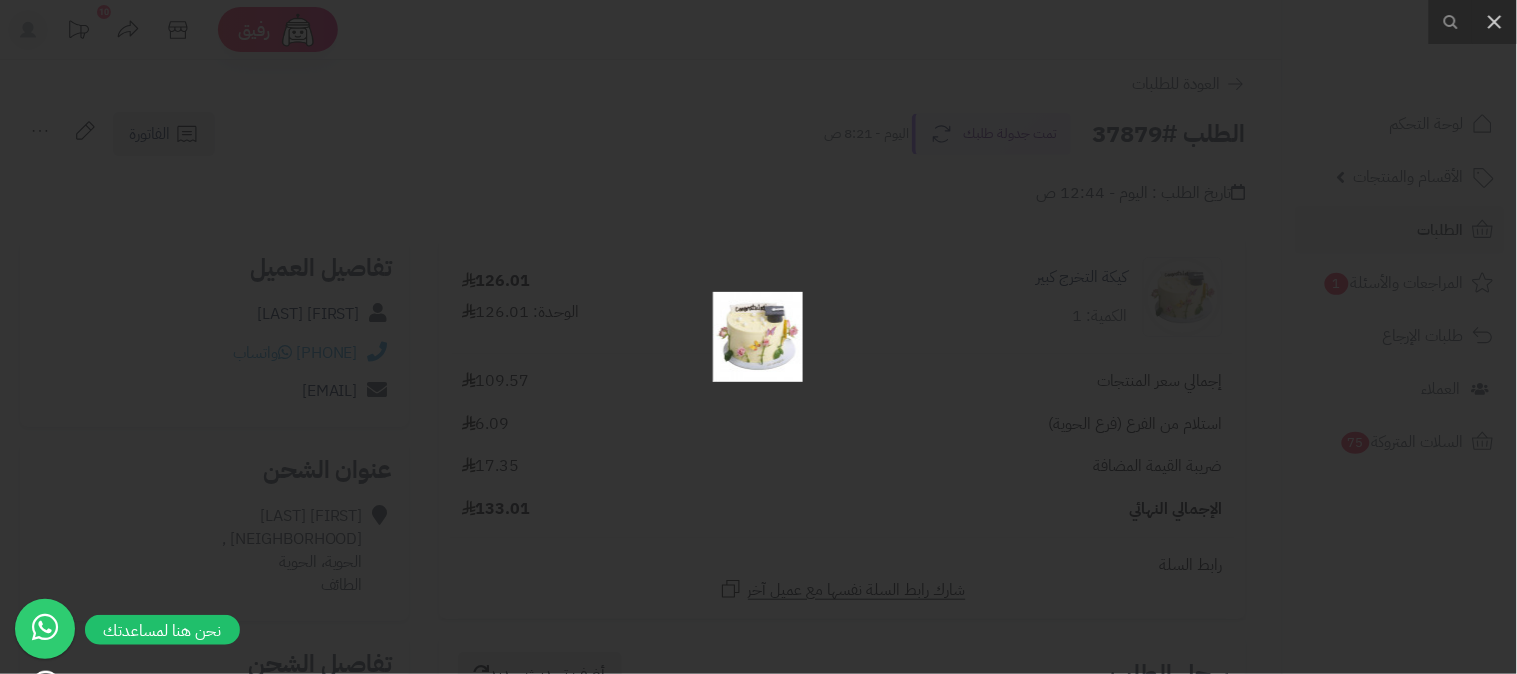 click at bounding box center (758, 337) 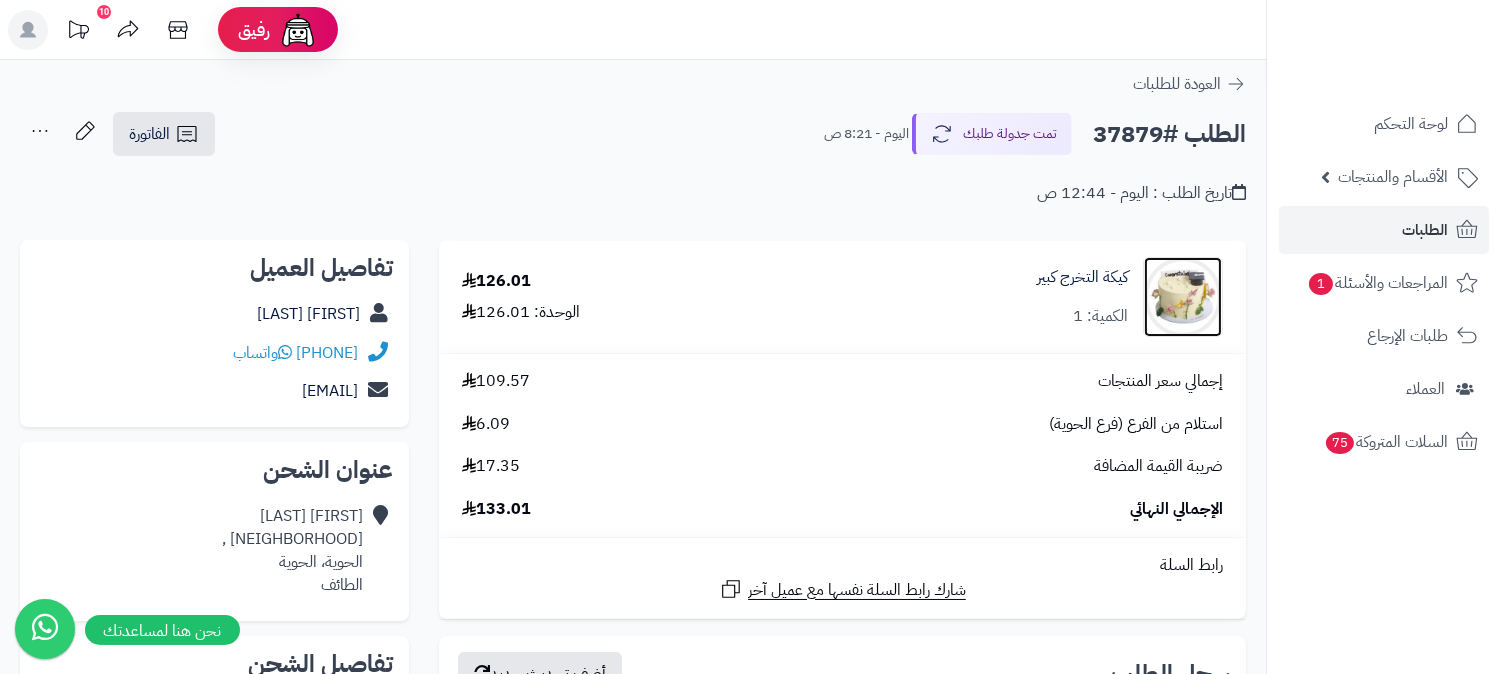 click at bounding box center [1183, 297] 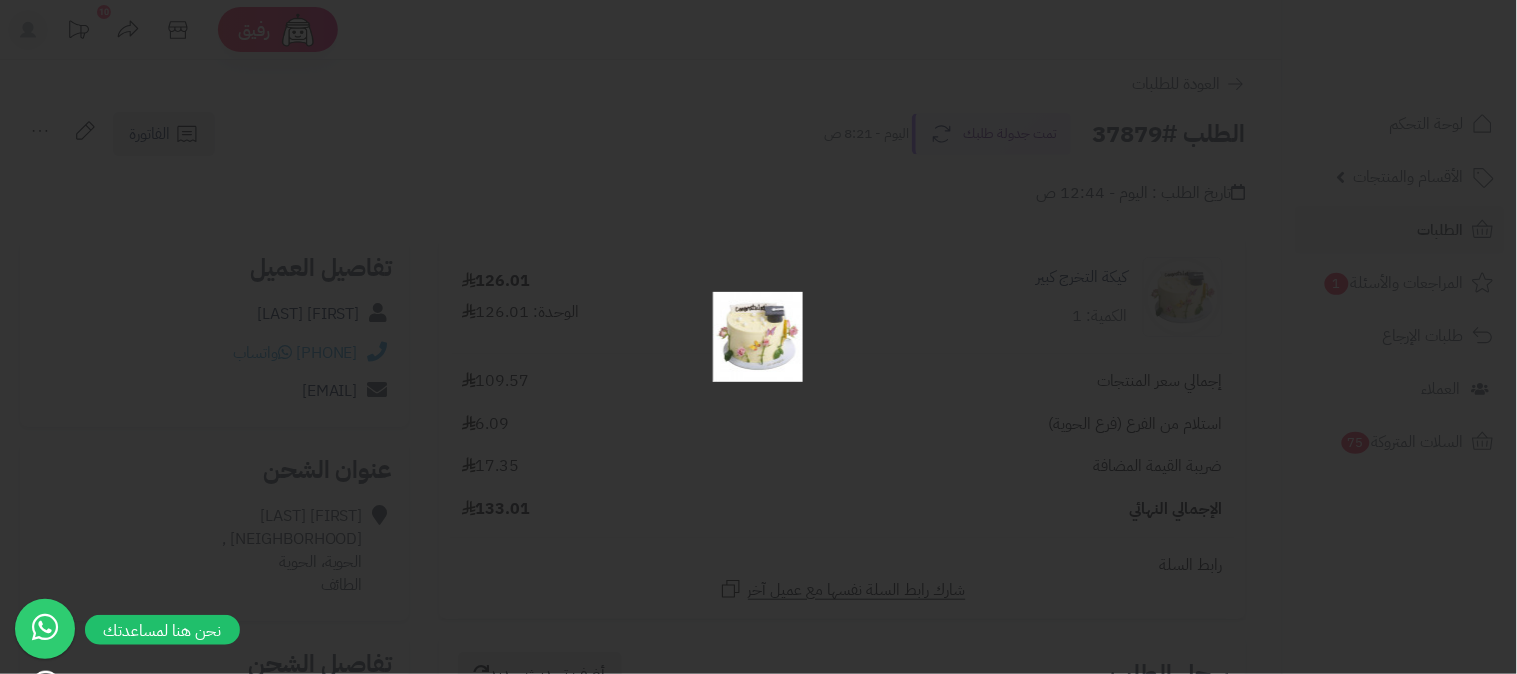 drag, startPoint x: 801, startPoint y: 364, endPoint x: 787, endPoint y: 164, distance: 200.4894 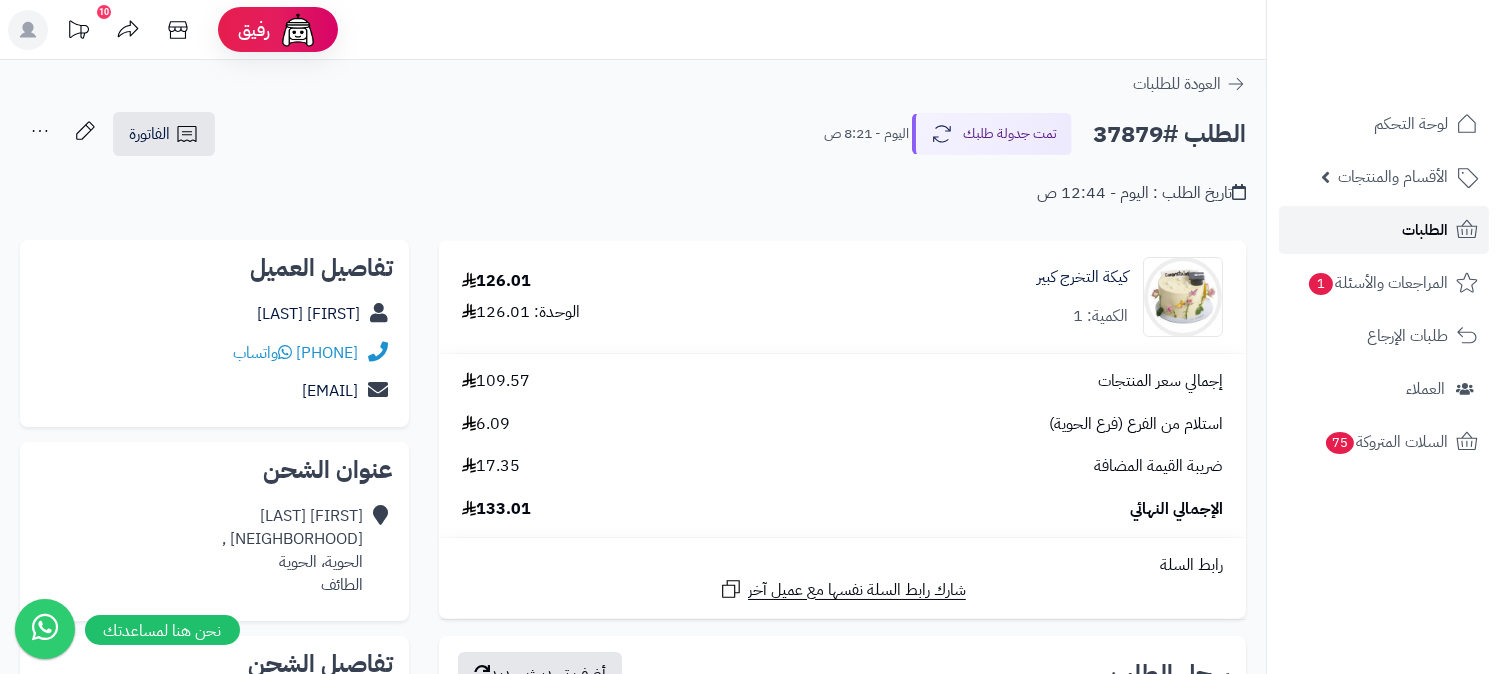 click on "الطلبات" at bounding box center (1425, 230) 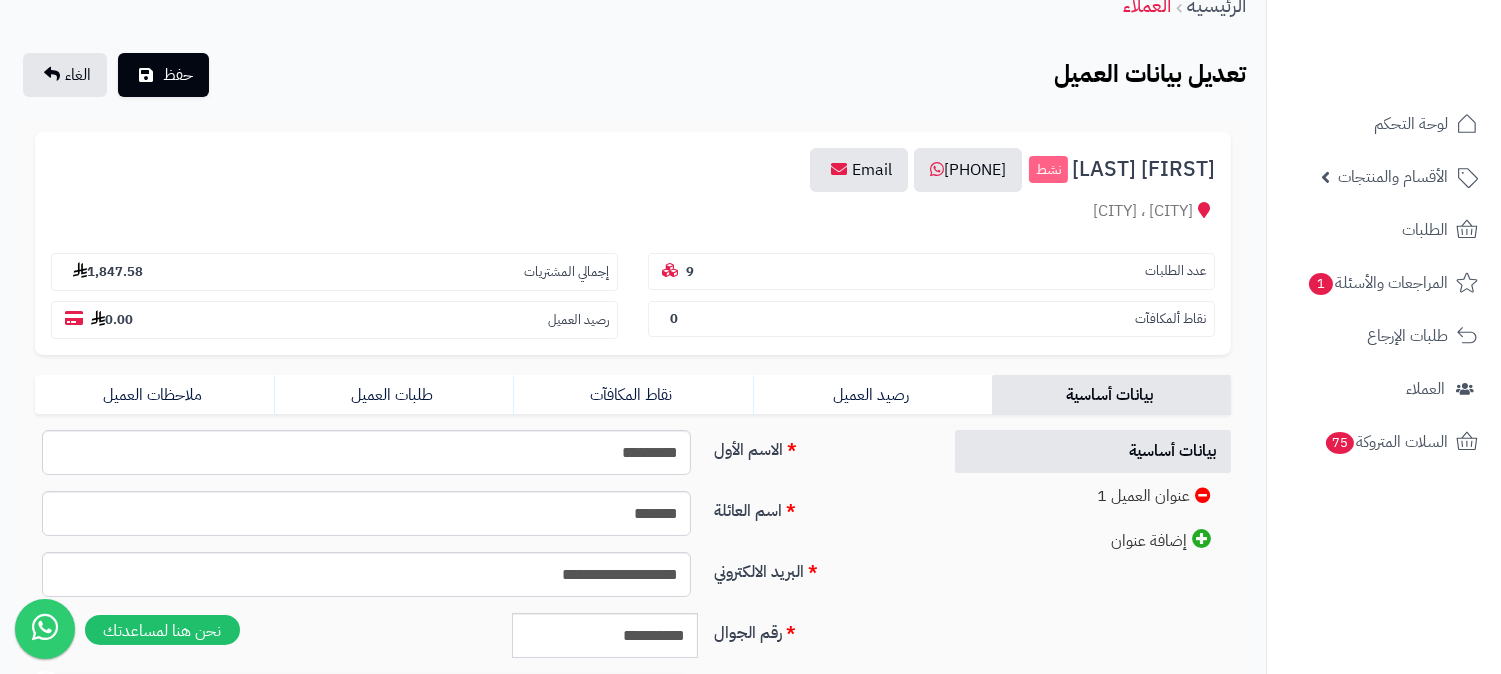 scroll, scrollTop: 222, scrollLeft: 0, axis: vertical 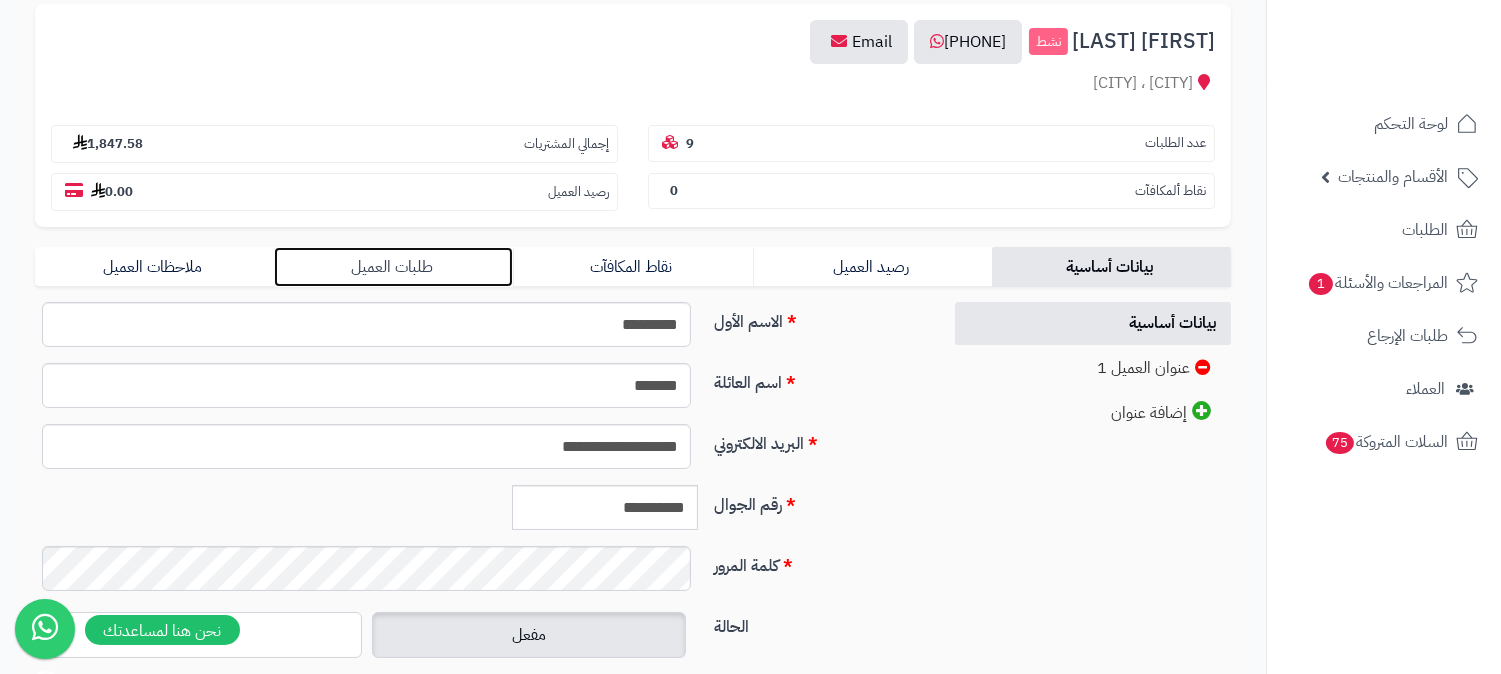 click on "طلبات العميل" at bounding box center [393, 267] 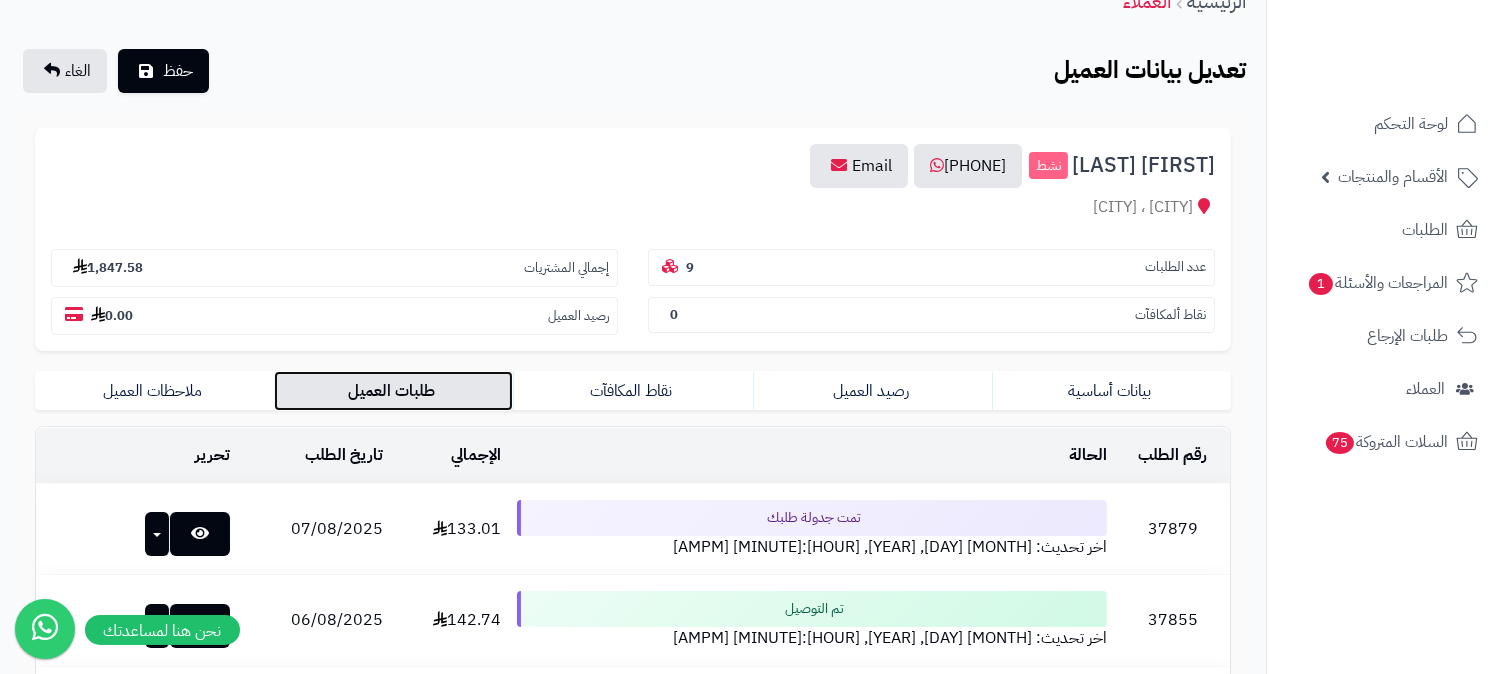scroll, scrollTop: 0, scrollLeft: 0, axis: both 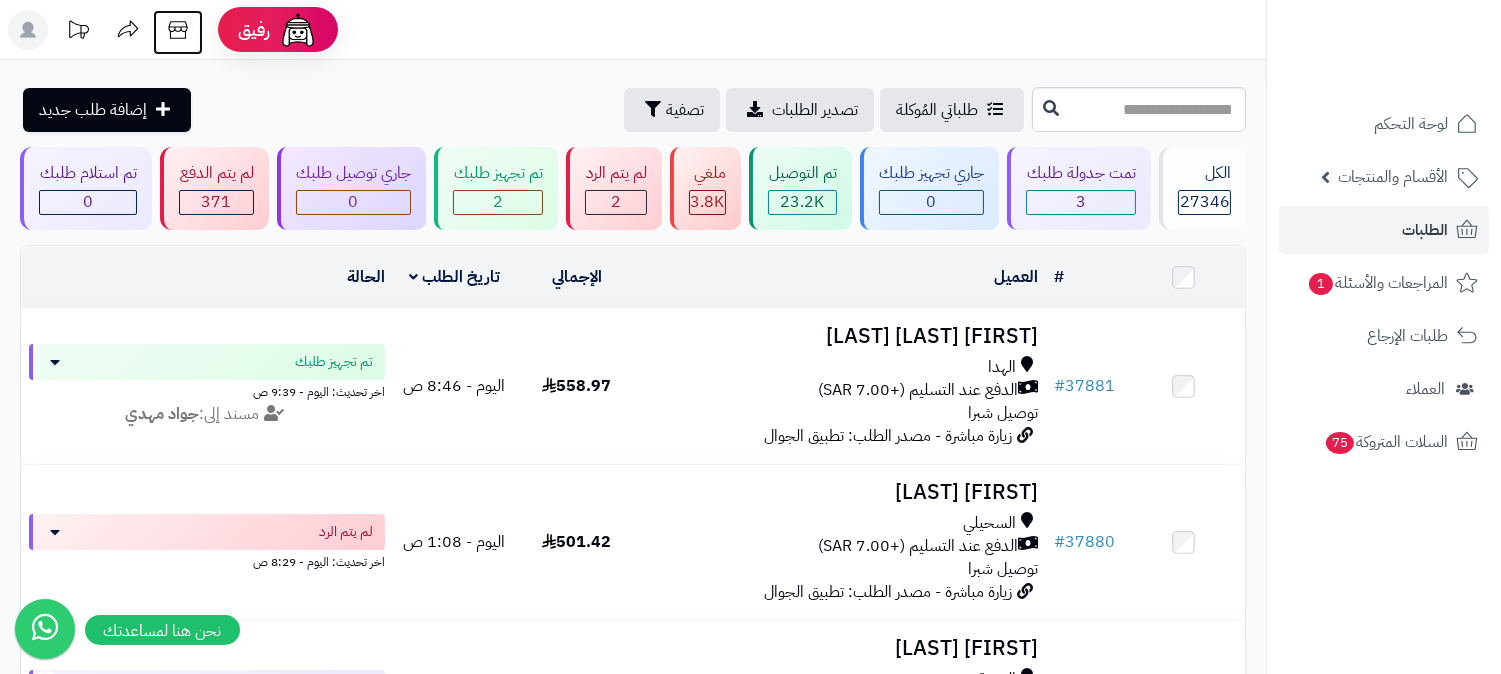 click 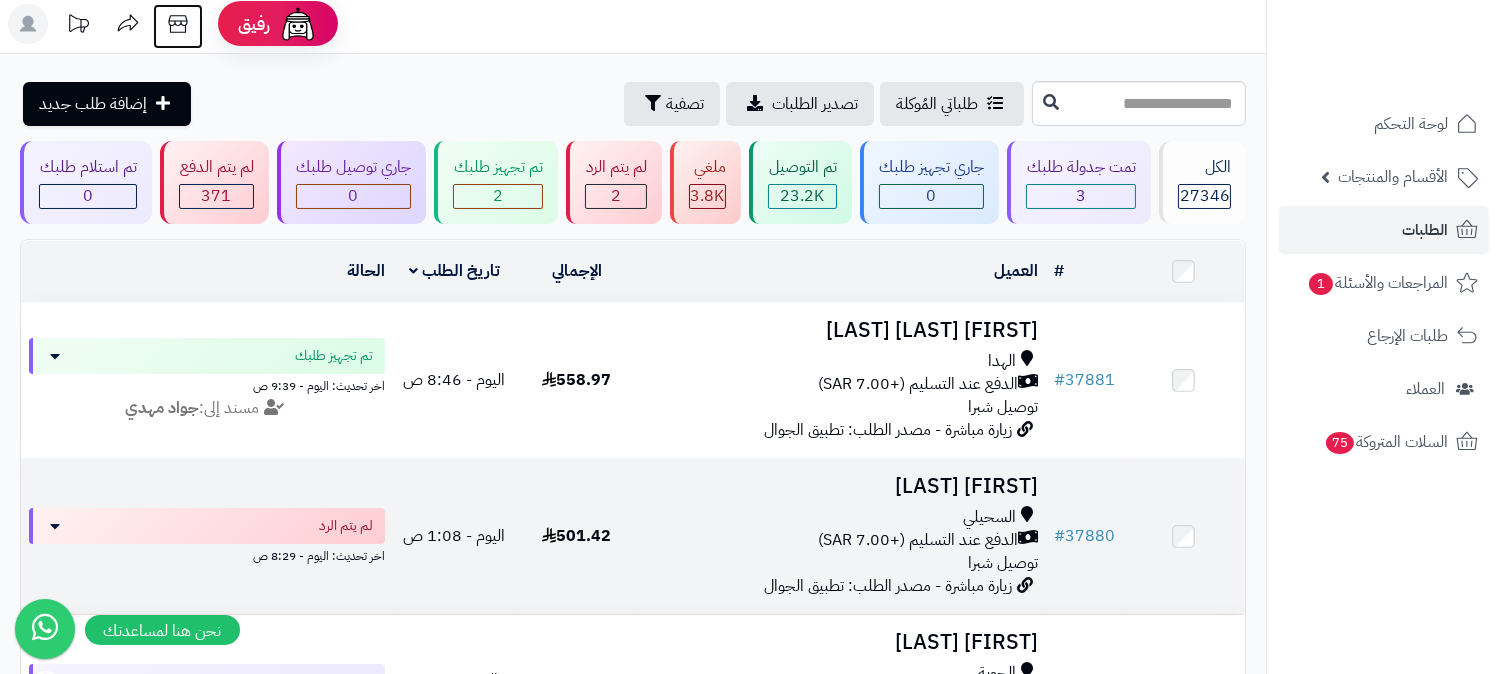 scroll, scrollTop: 222, scrollLeft: 0, axis: vertical 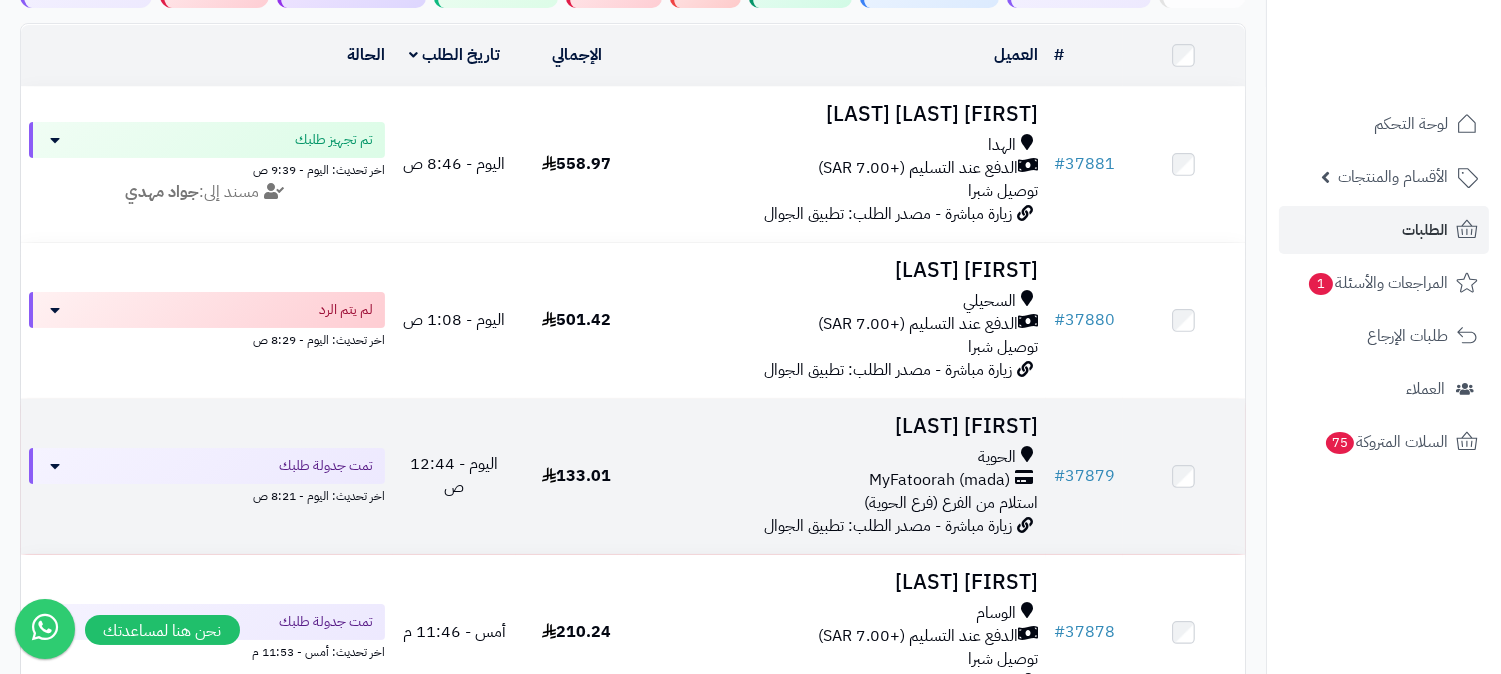 click on "الحوية" at bounding box center (842, 457) 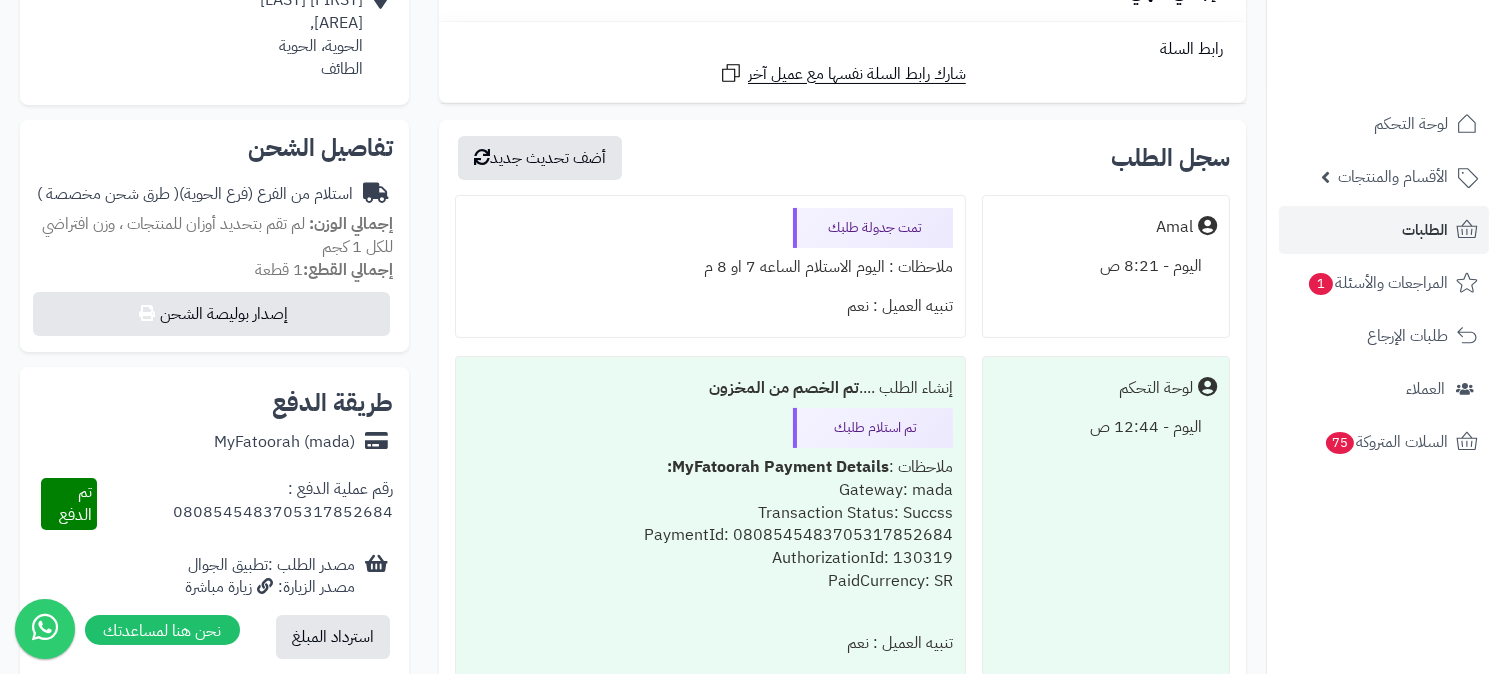 scroll, scrollTop: 444, scrollLeft: 0, axis: vertical 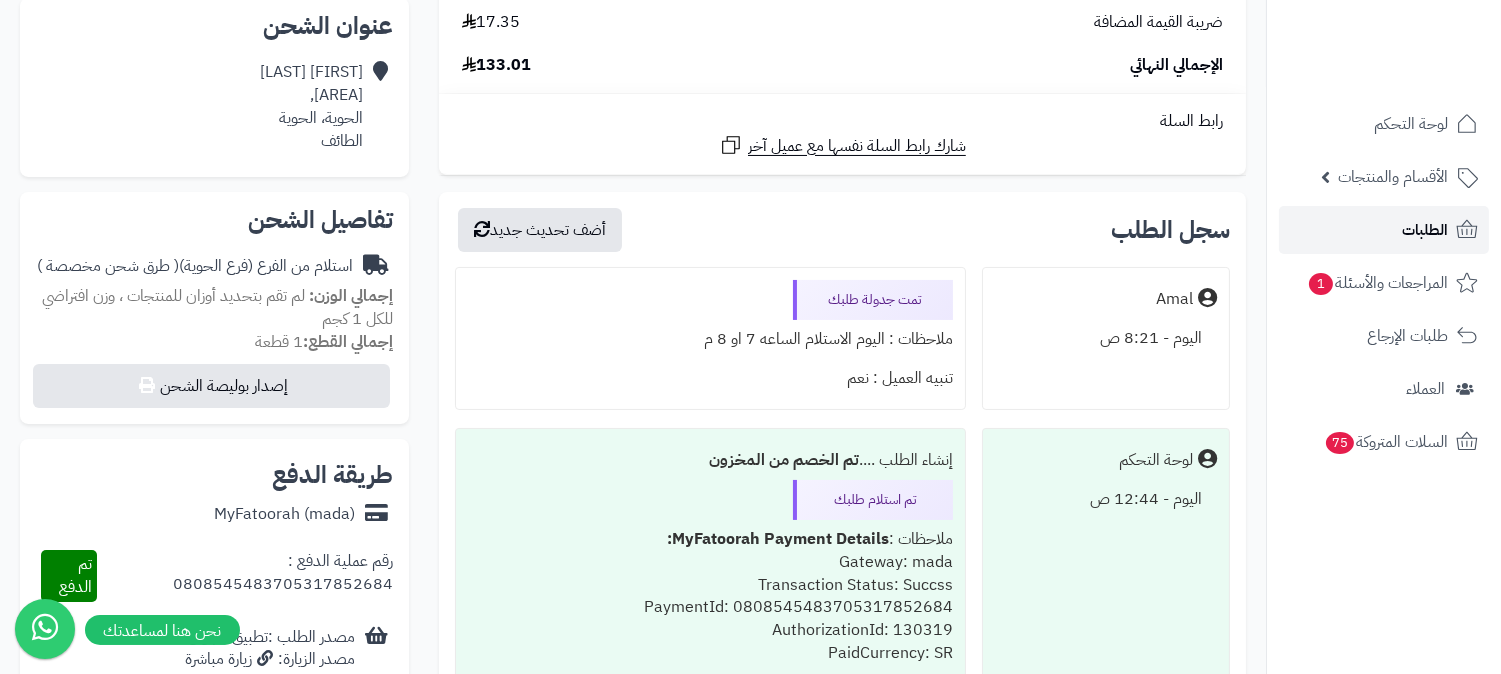 click on "الطلبات" at bounding box center [1384, 230] 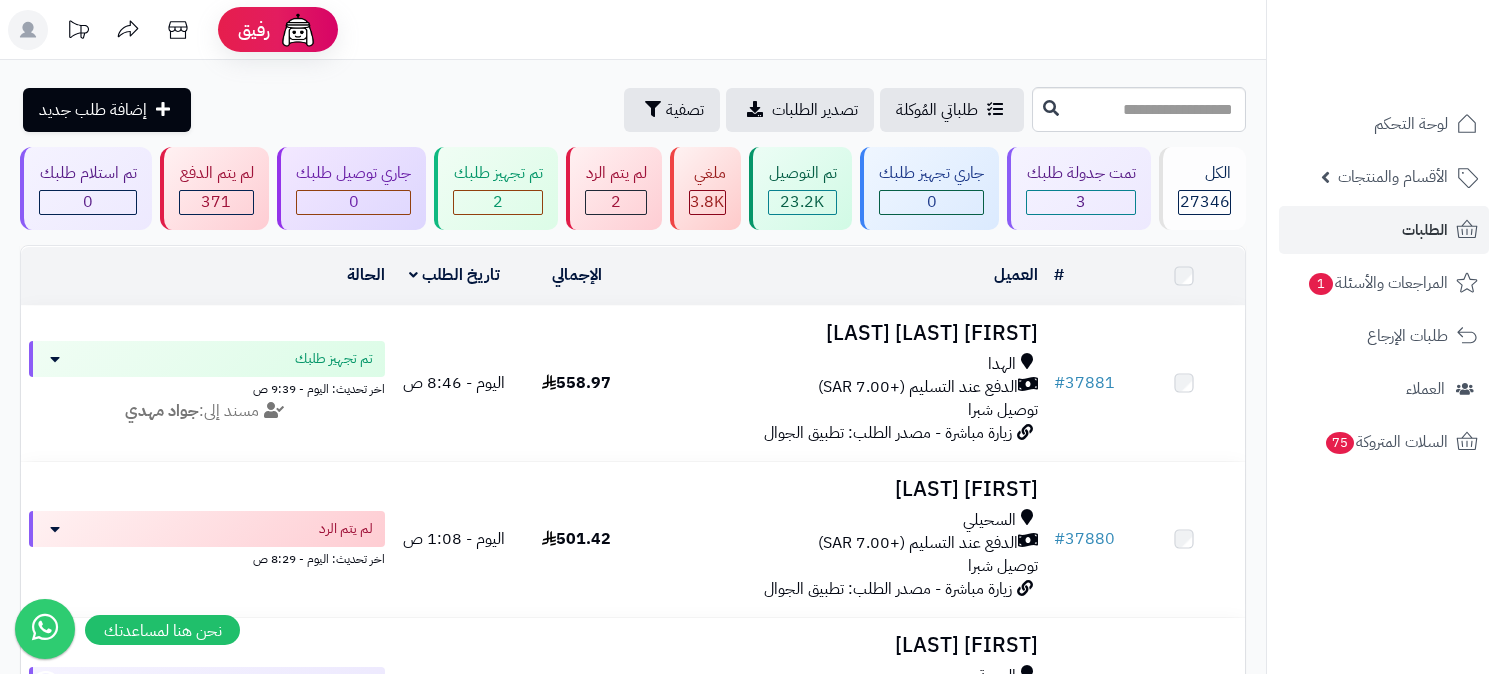 scroll, scrollTop: 0, scrollLeft: 0, axis: both 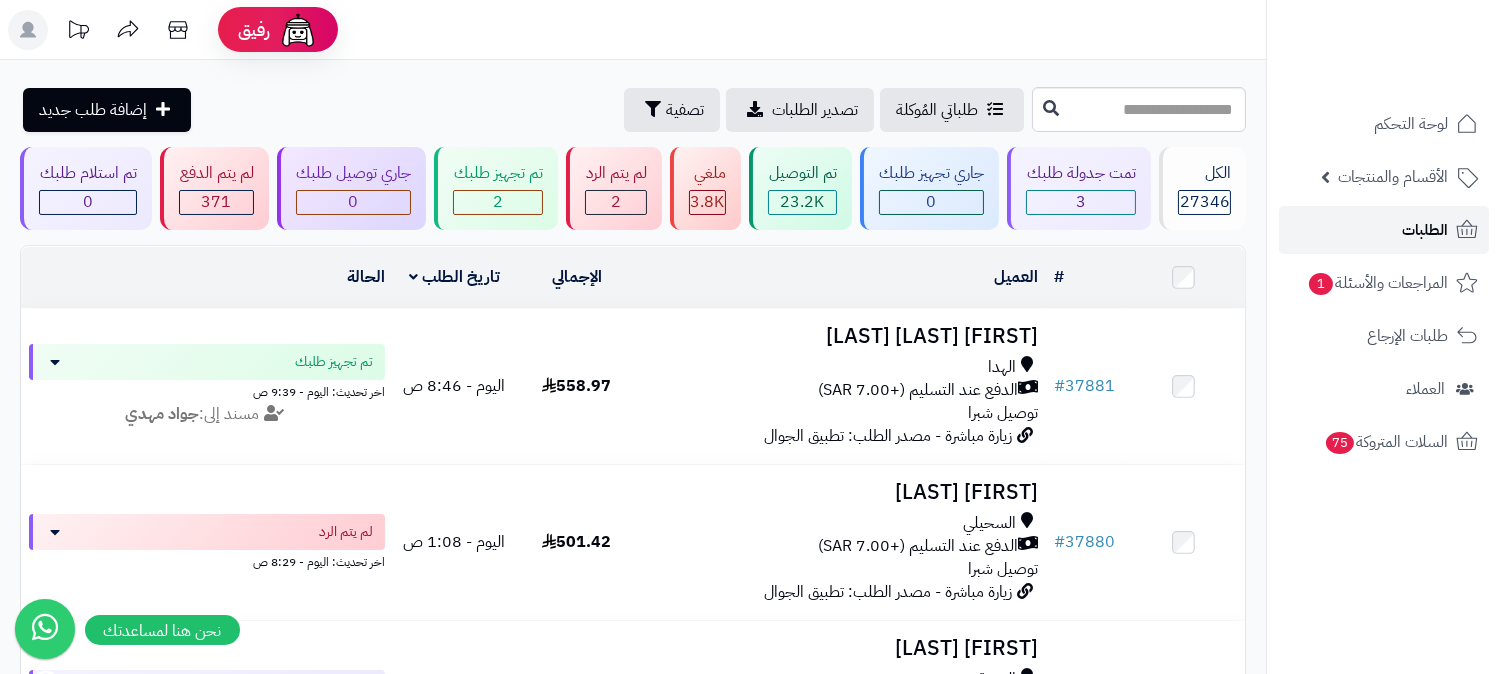 click on "الطلبات" at bounding box center [1384, 230] 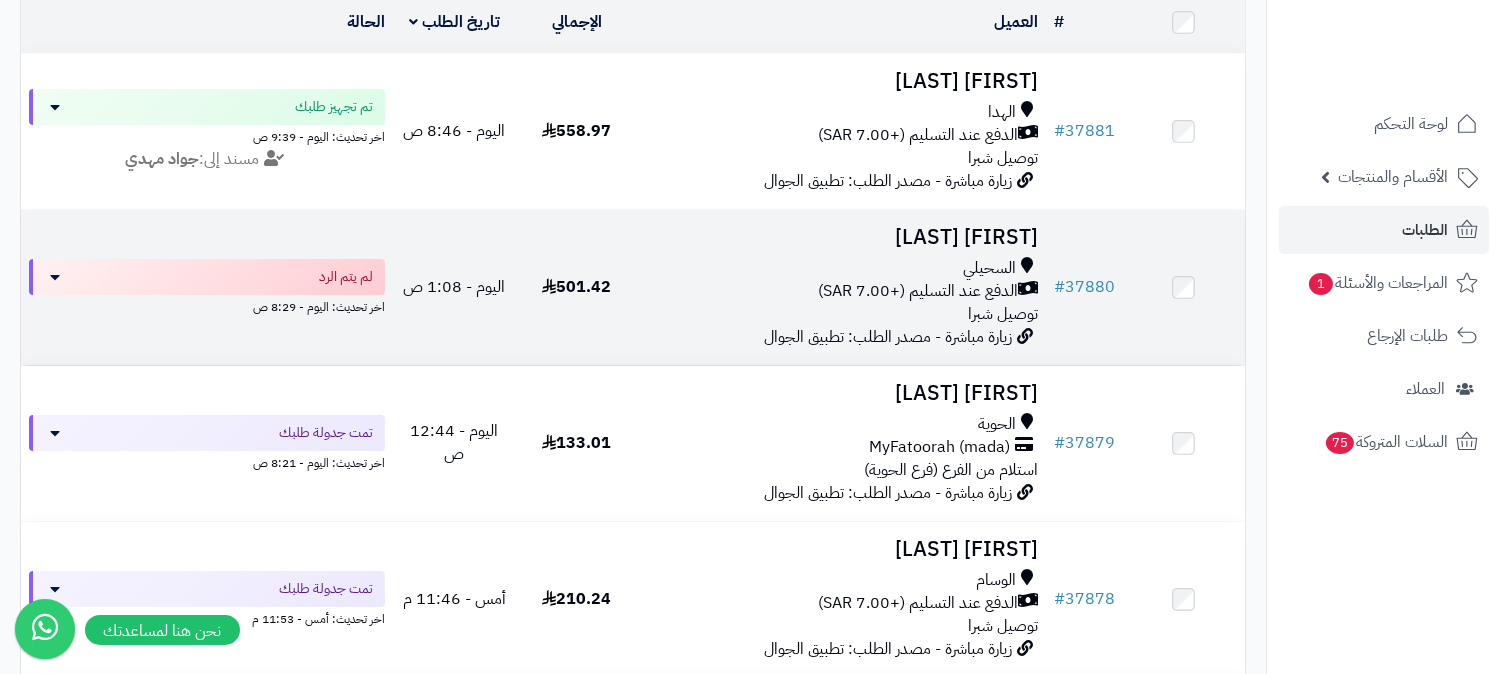scroll, scrollTop: 0, scrollLeft: 0, axis: both 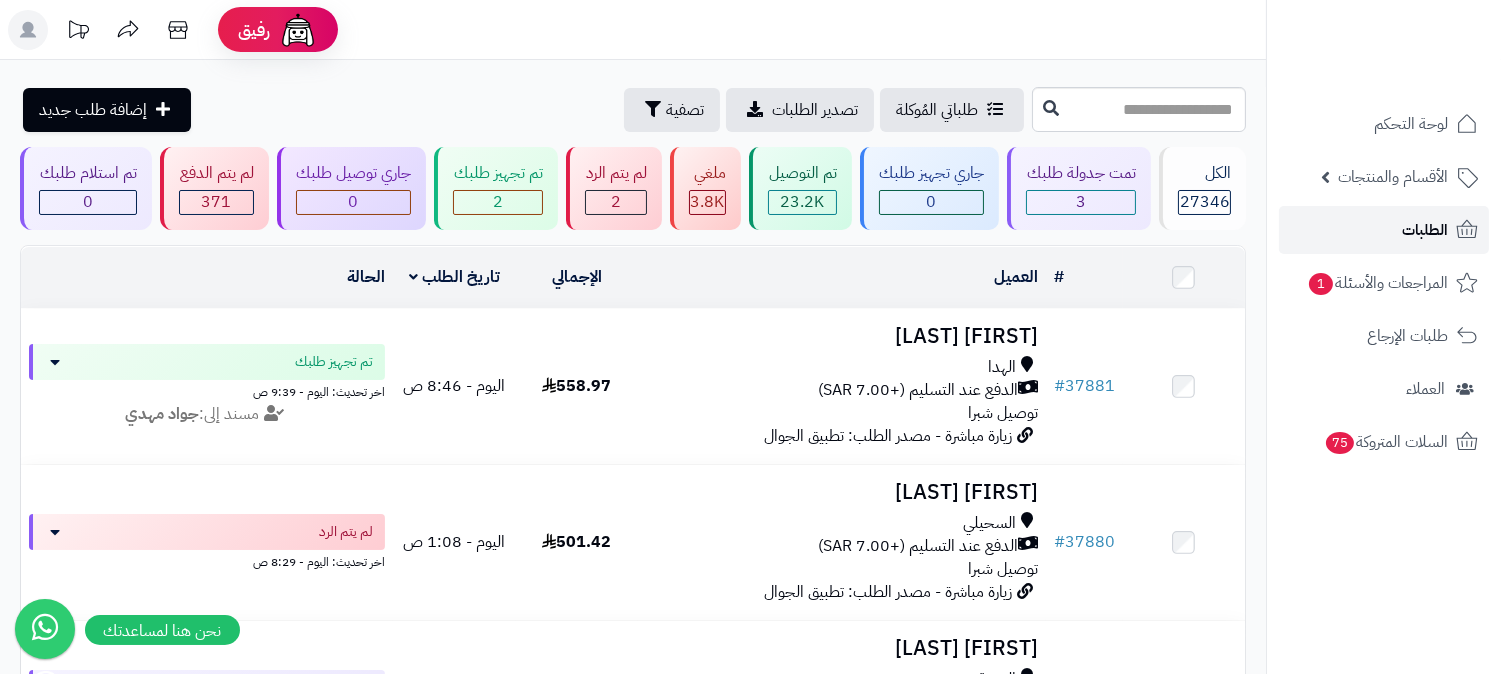 click on "الطلبات" at bounding box center (1425, 230) 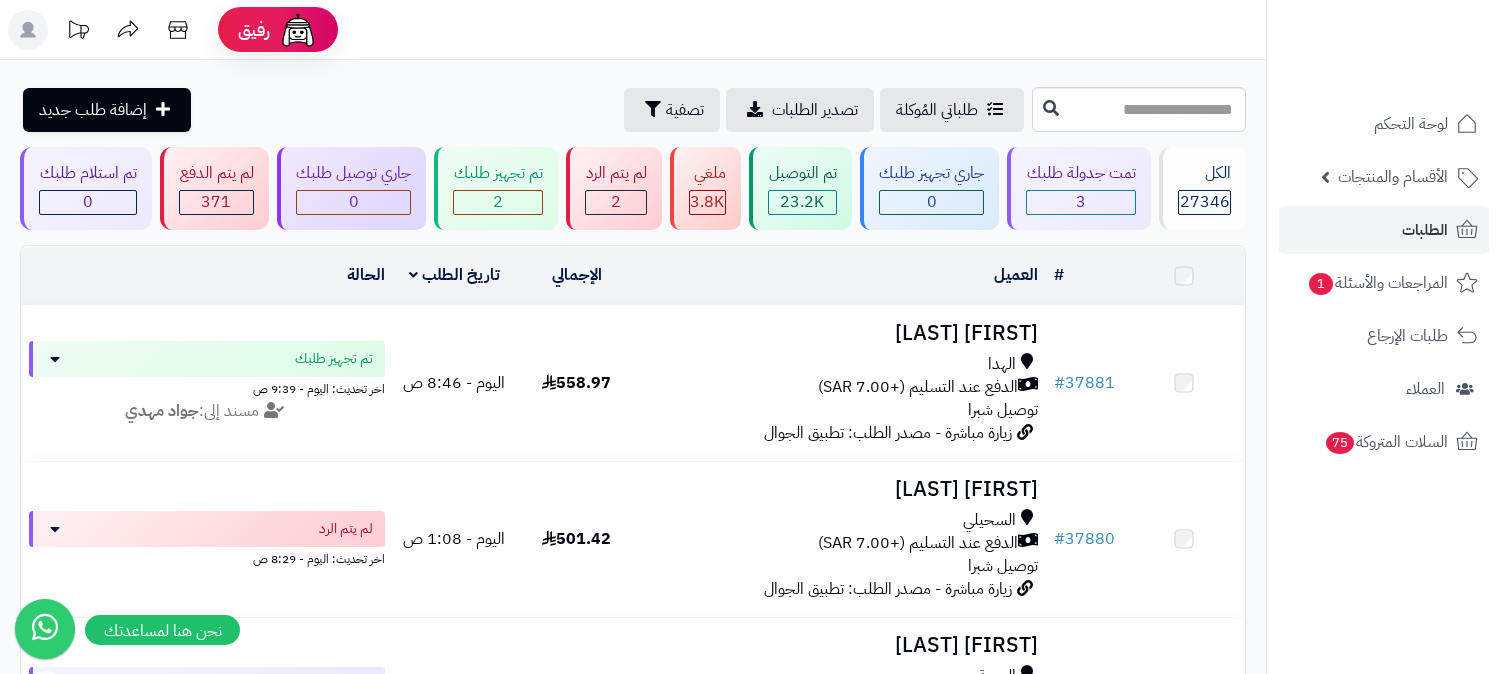 scroll, scrollTop: 0, scrollLeft: 0, axis: both 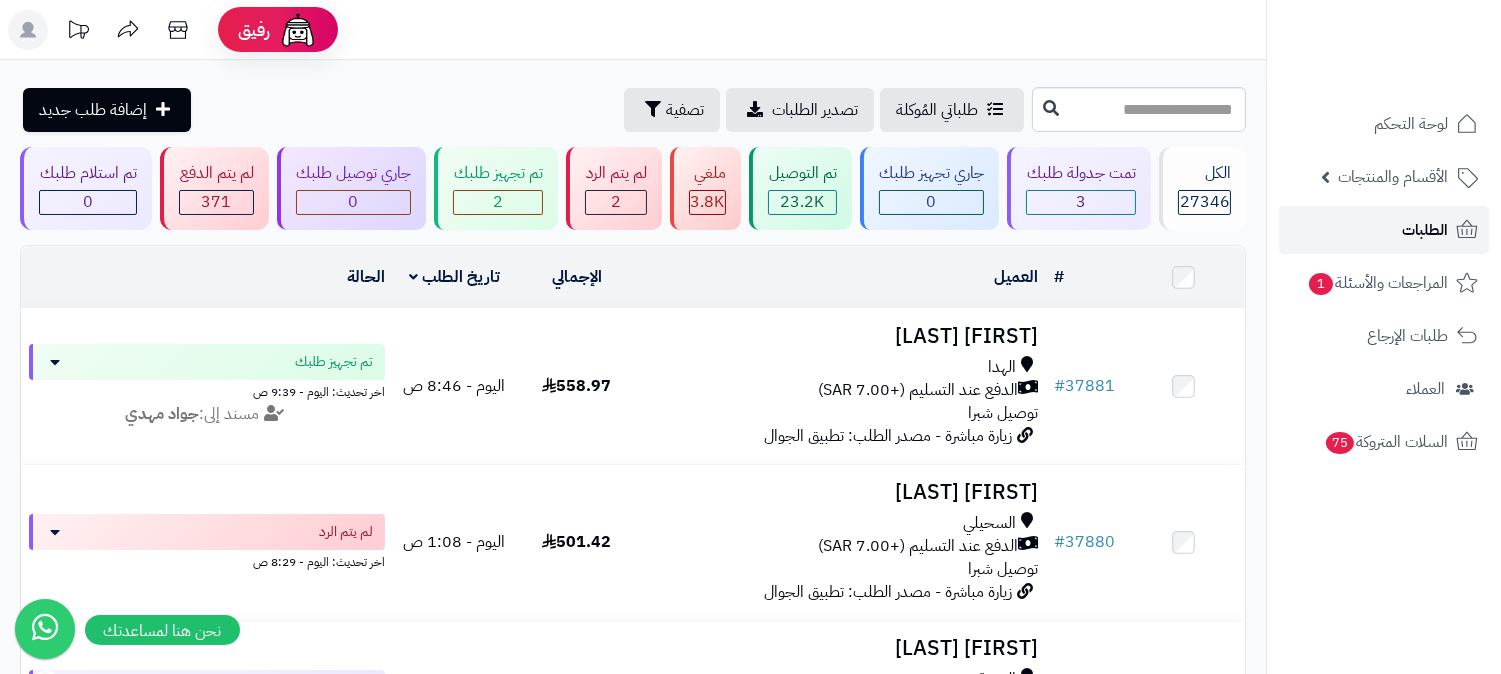 click on "الطلبات" at bounding box center (1384, 230) 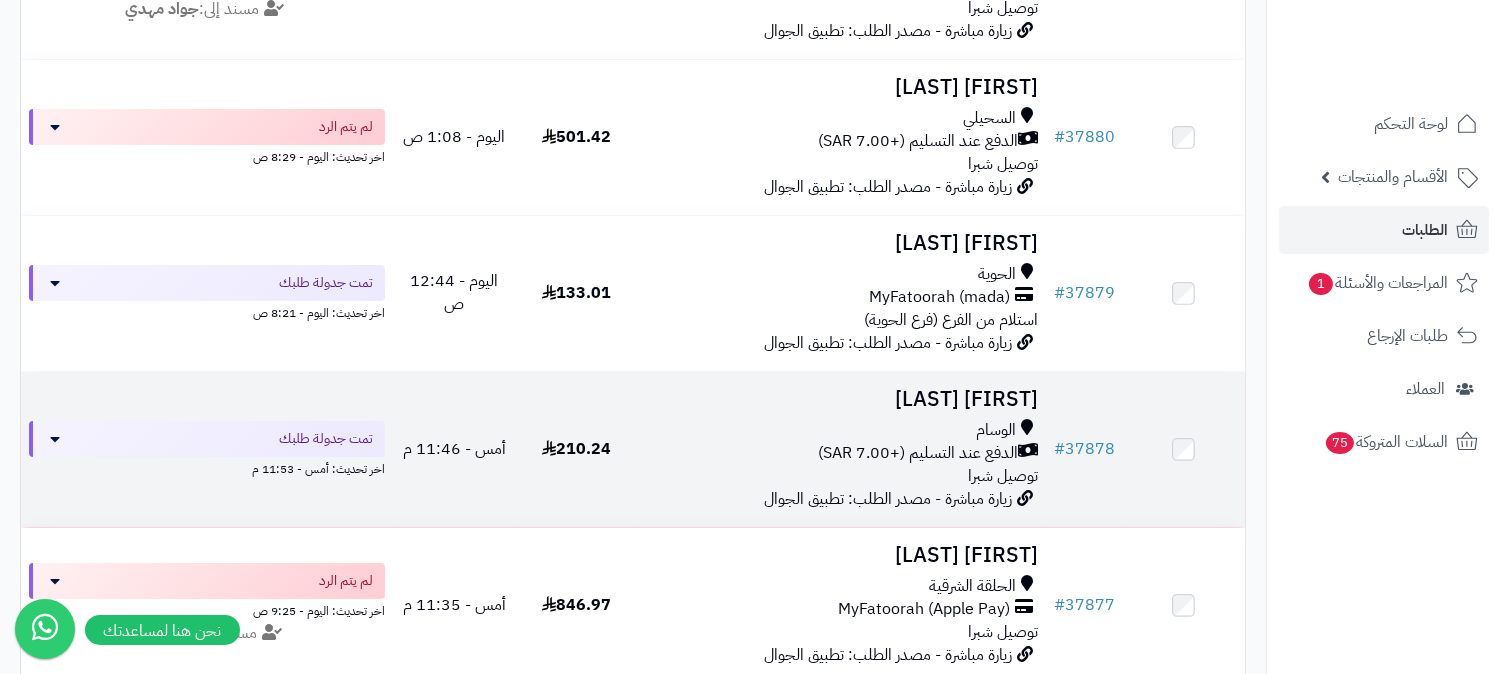 scroll, scrollTop: 555, scrollLeft: 0, axis: vertical 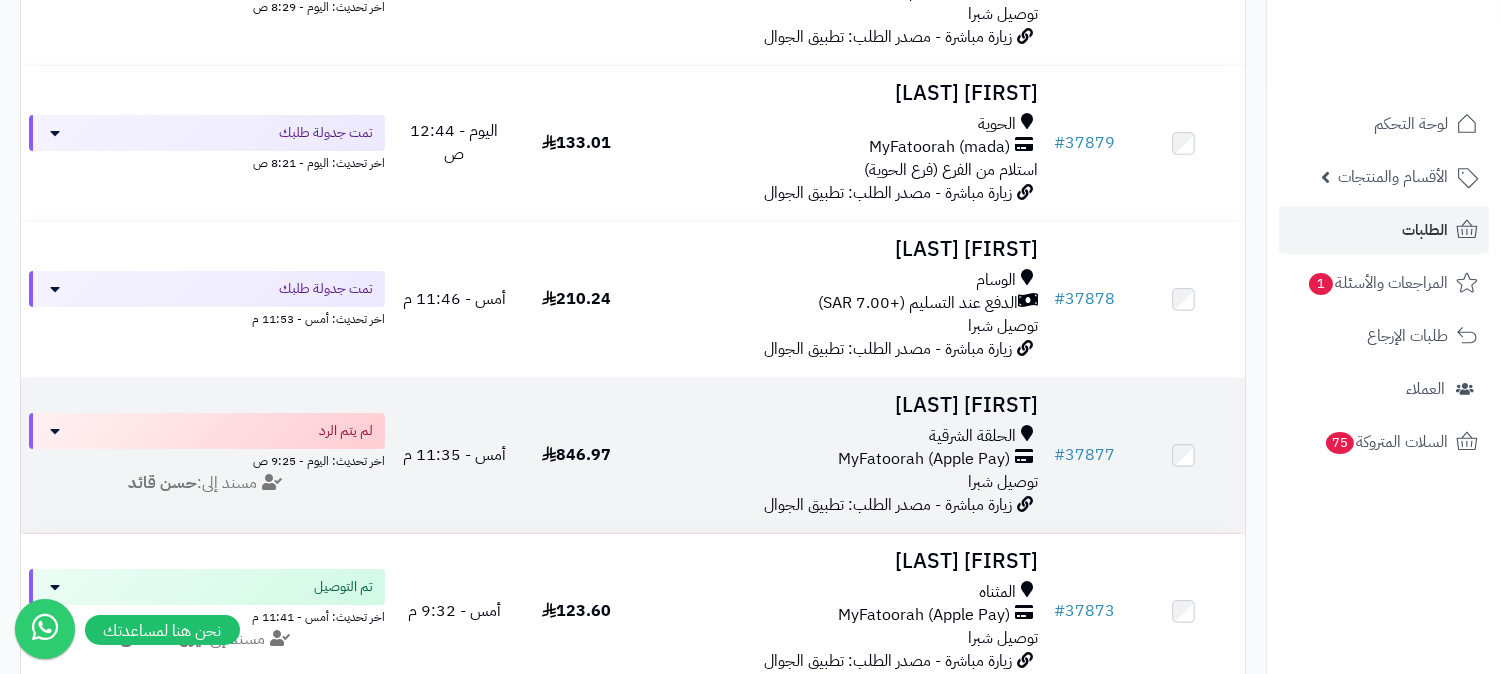 click on "MyFatoorah (Apple Pay)" at bounding box center [924, 459] 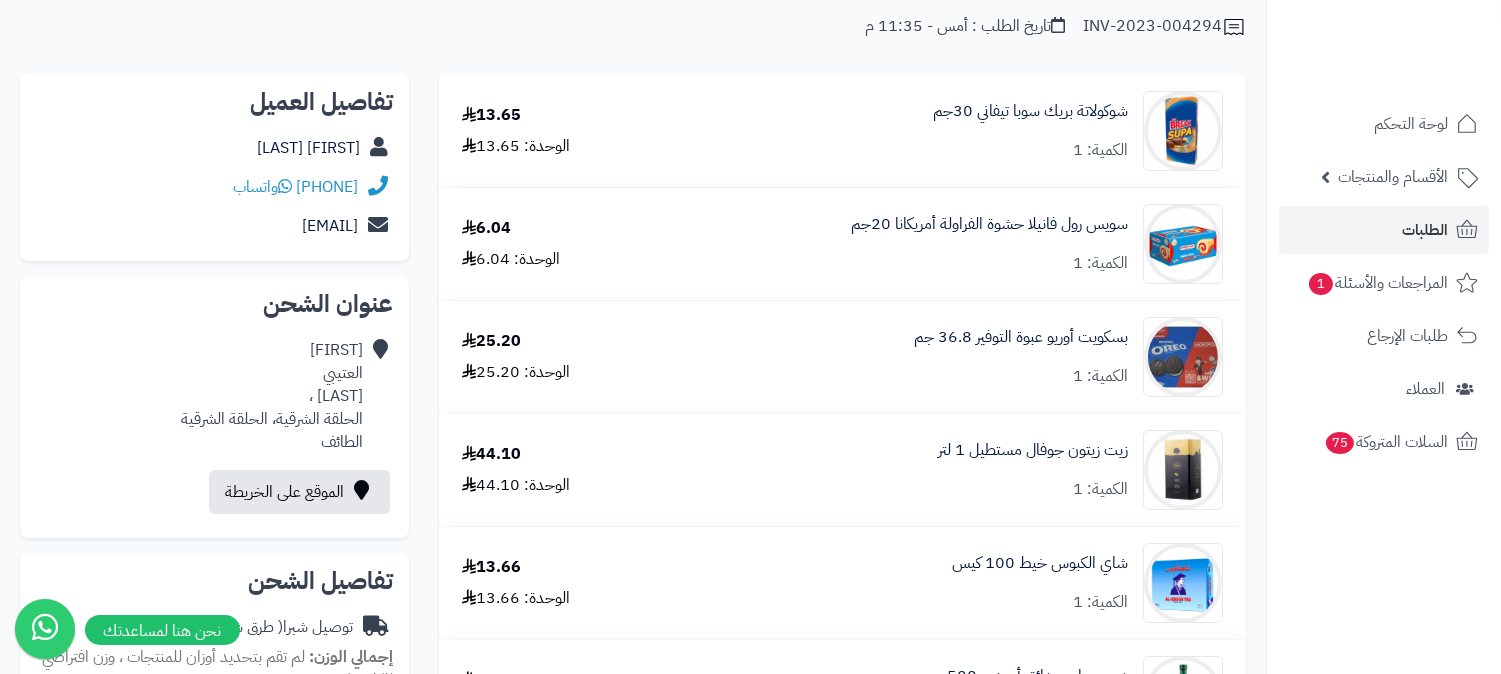 scroll, scrollTop: 0, scrollLeft: 0, axis: both 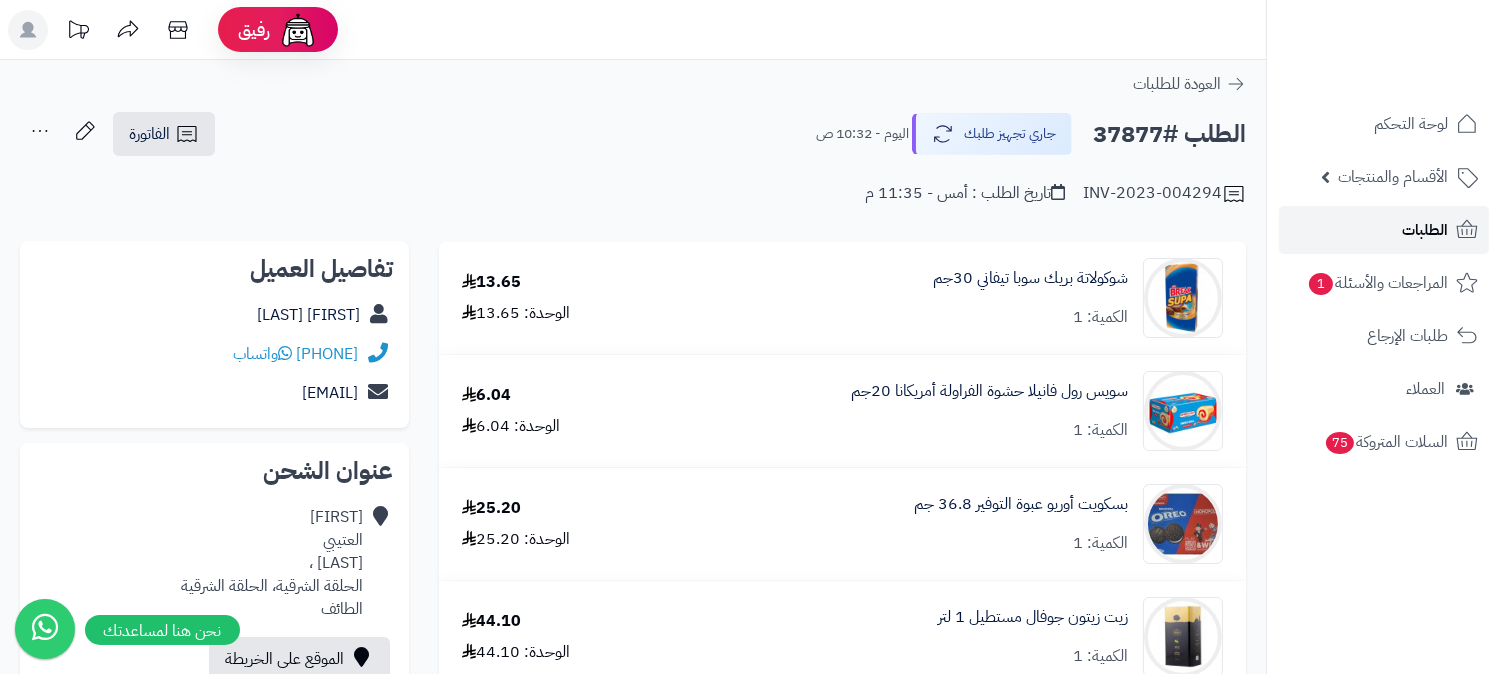 click on "الطلبات" at bounding box center [1384, 230] 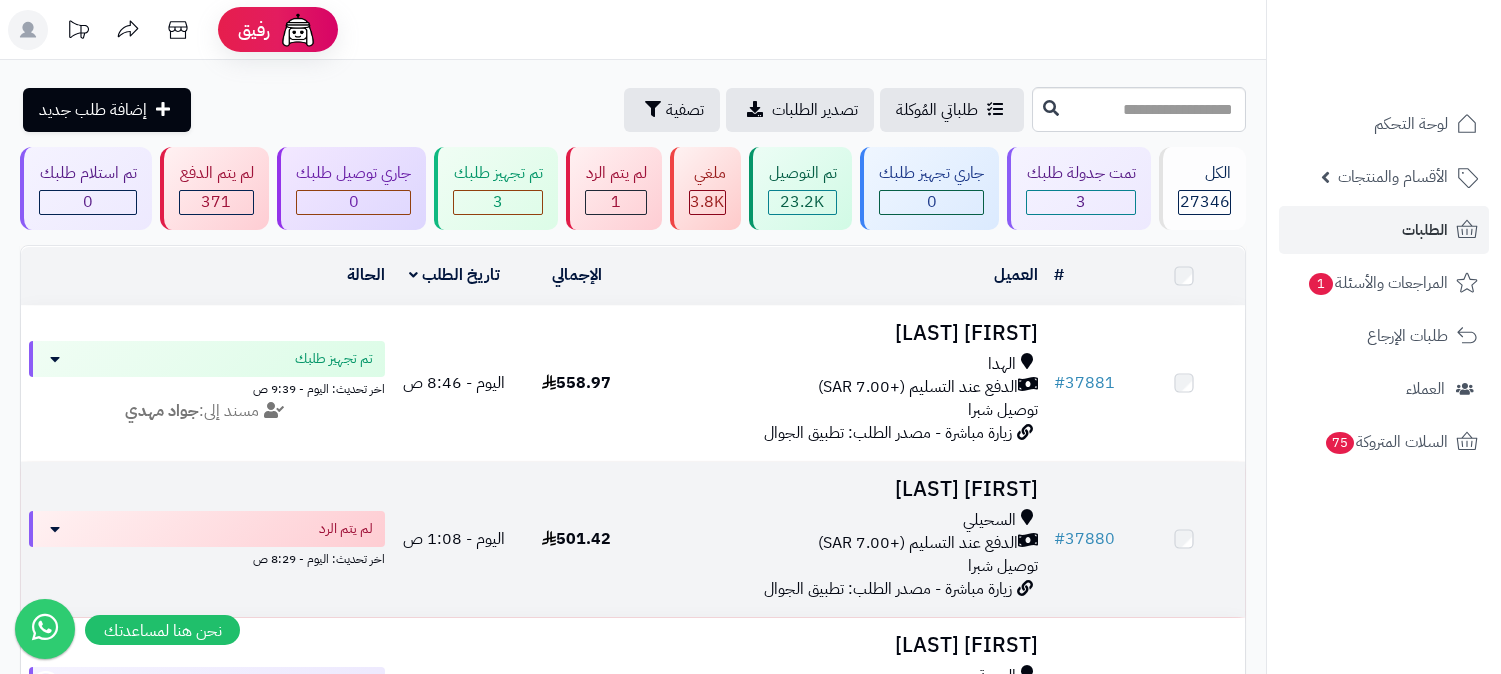 scroll, scrollTop: 0, scrollLeft: 0, axis: both 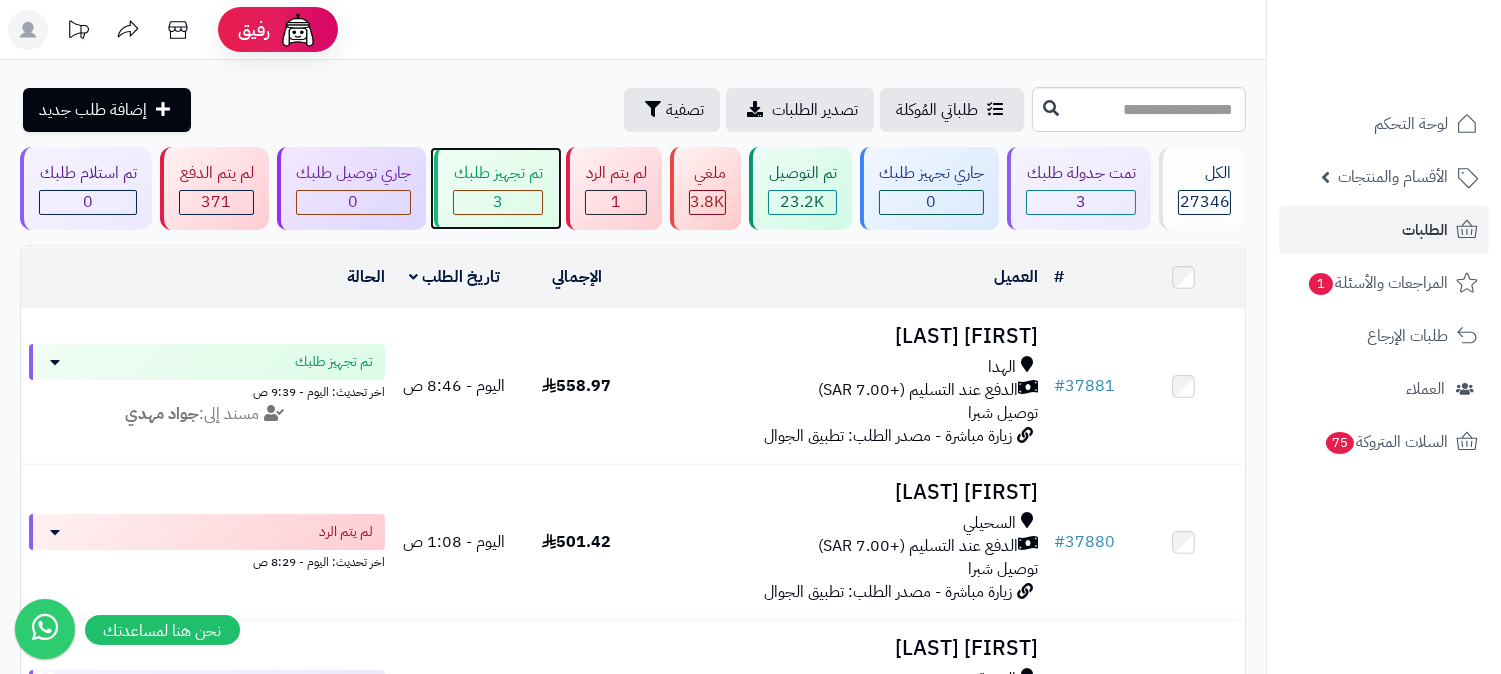 click on "3" at bounding box center (498, 202) 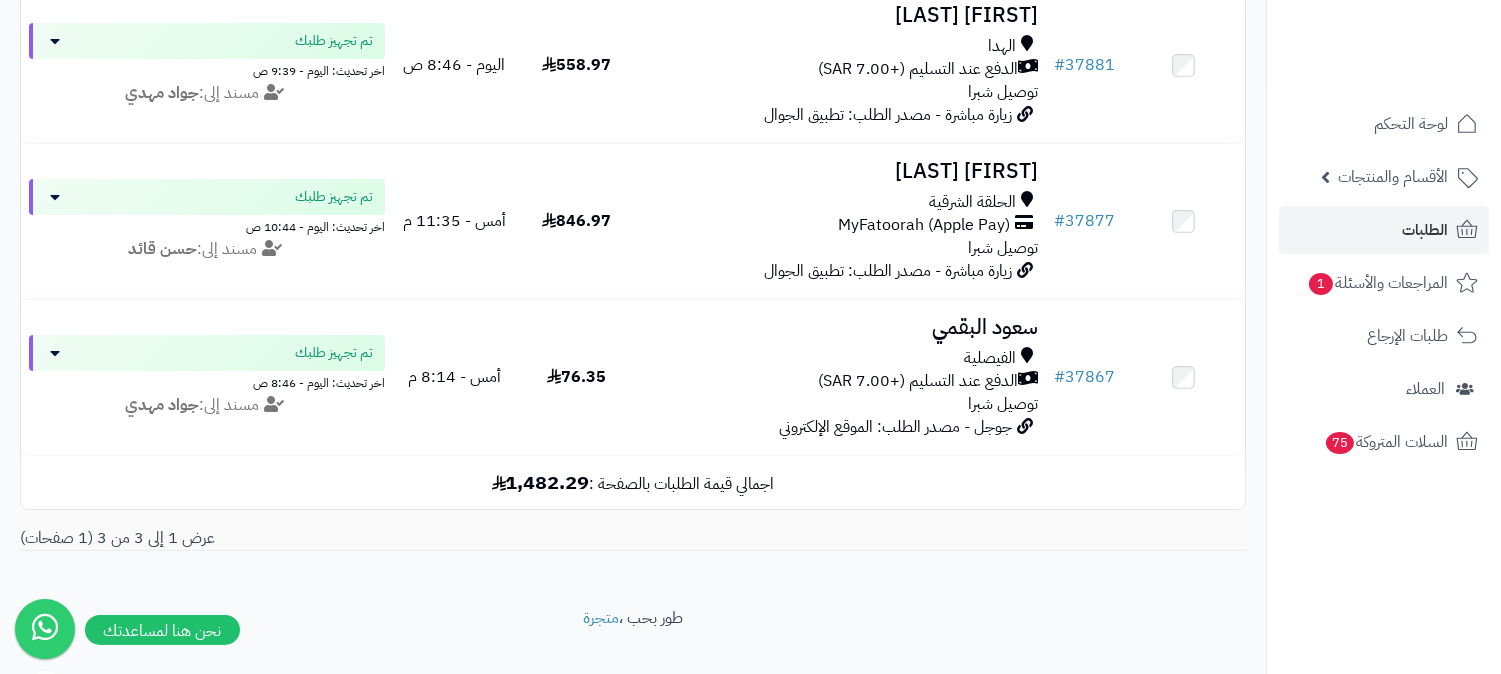 scroll, scrollTop: 333, scrollLeft: 0, axis: vertical 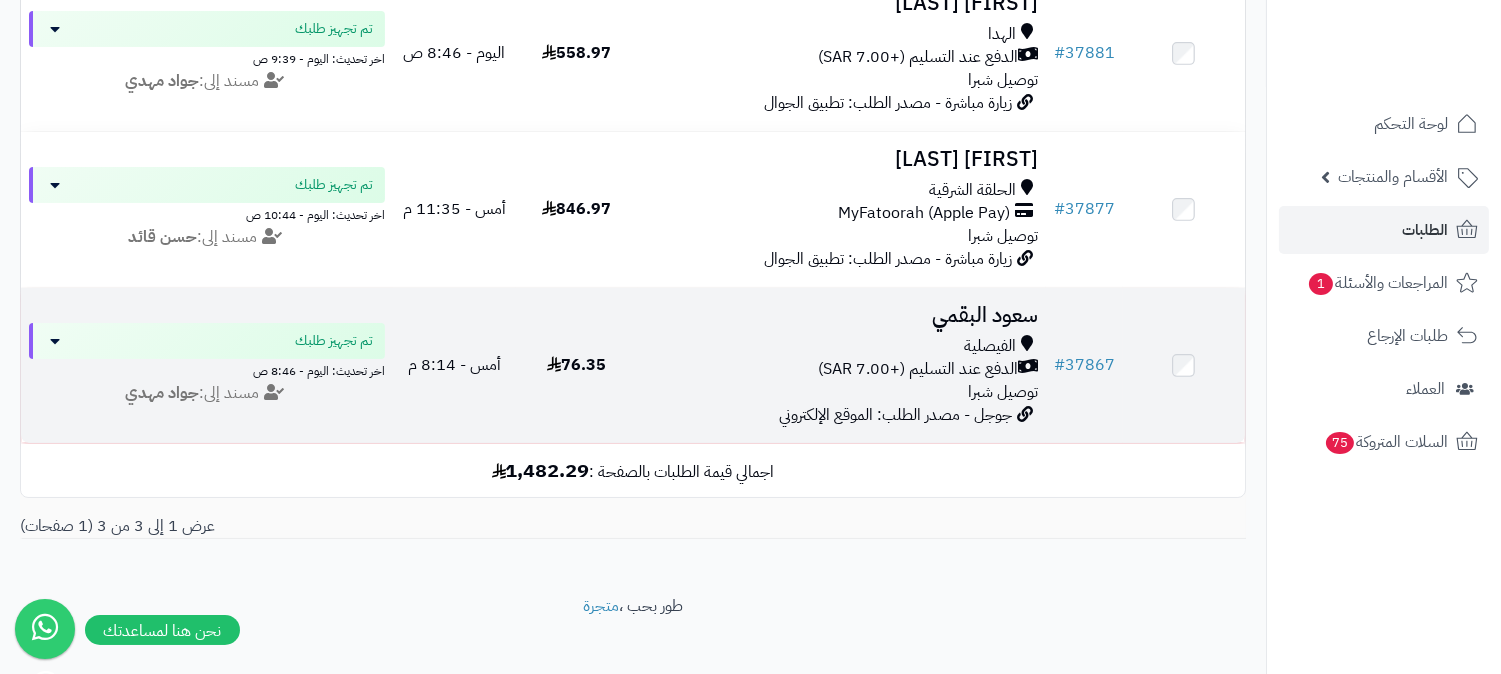 click on "الدفع عند التسليم (+7.00 SAR)" at bounding box center [918, 369] 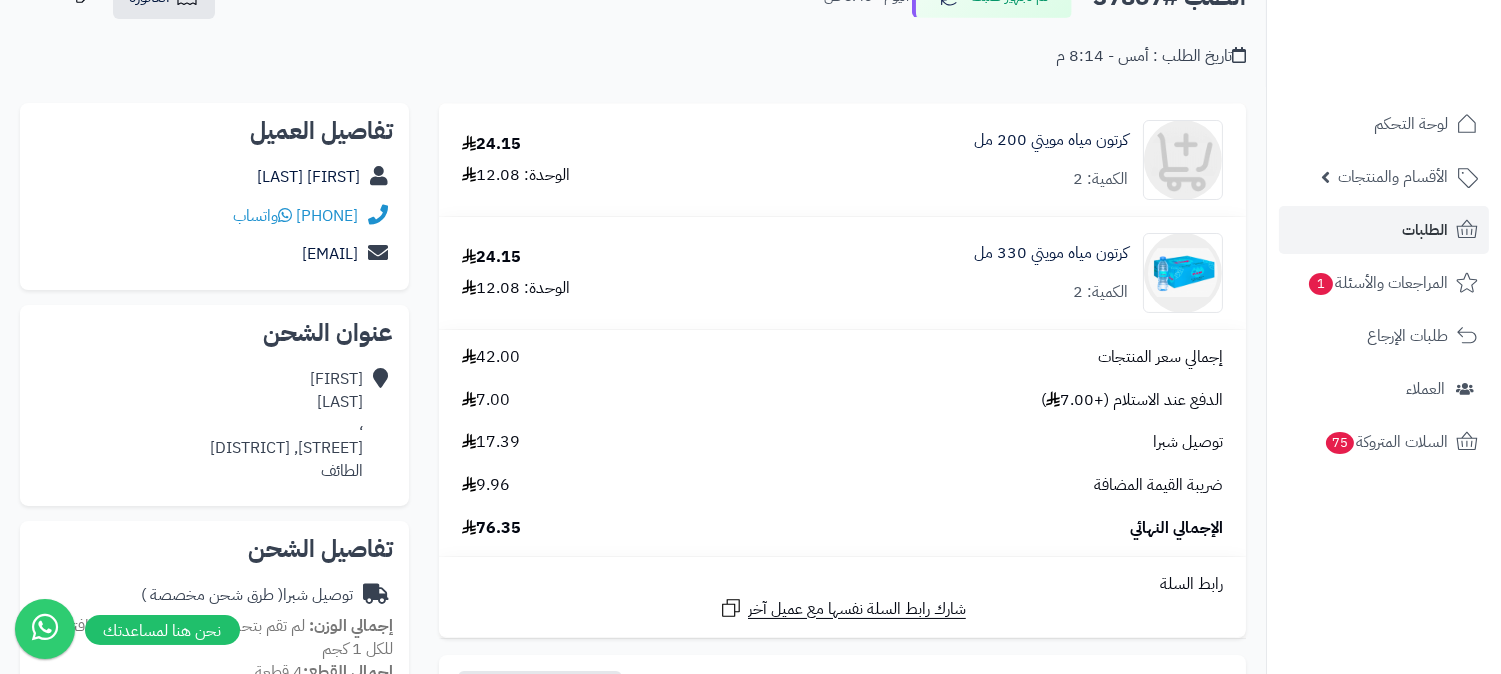 scroll, scrollTop: 0, scrollLeft: 0, axis: both 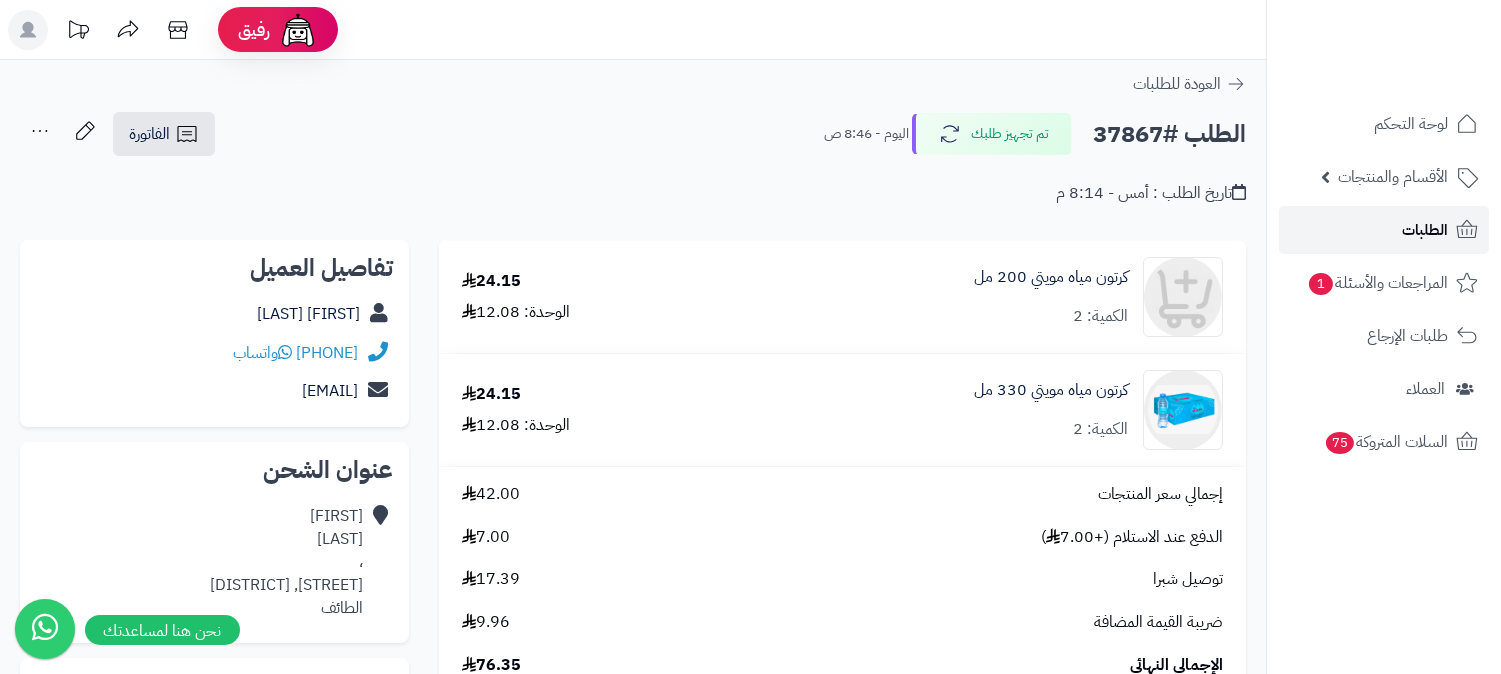 click on "الطلبات" at bounding box center [1384, 230] 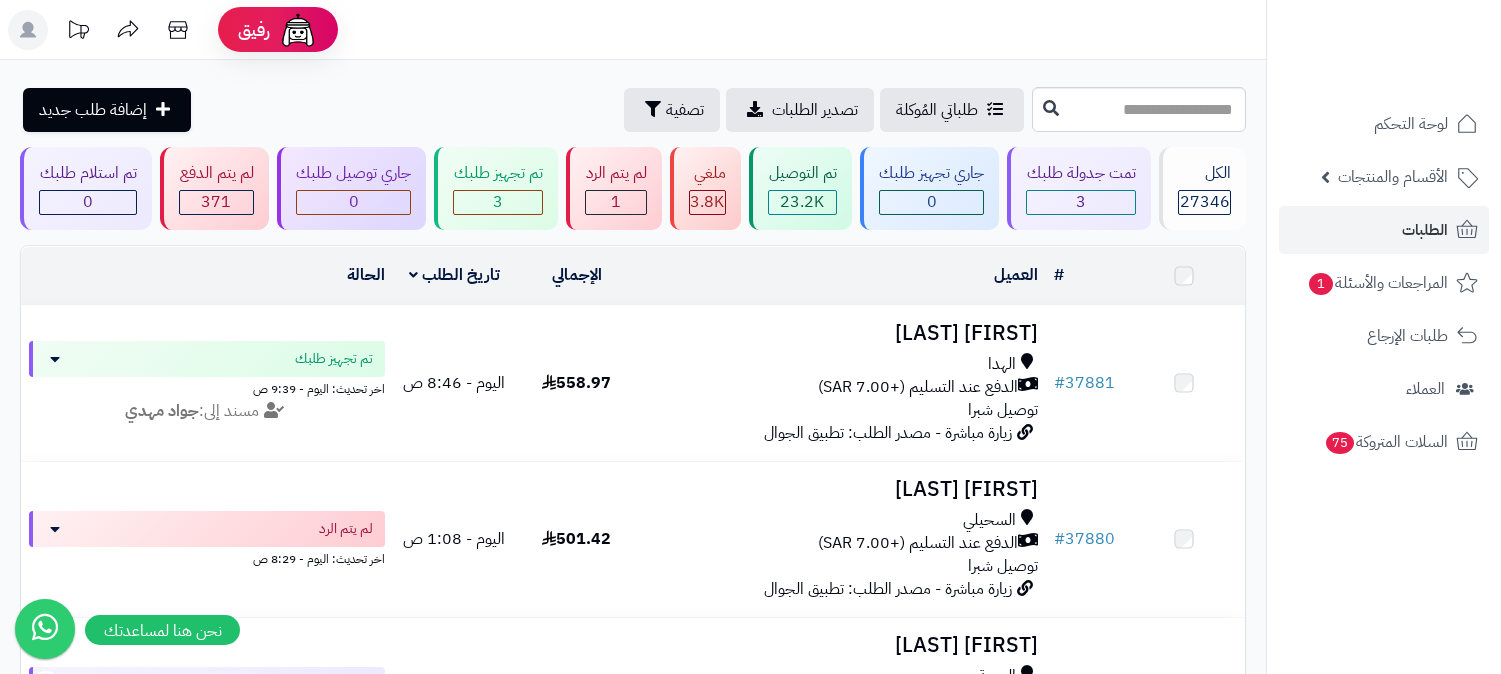 scroll, scrollTop: 0, scrollLeft: 0, axis: both 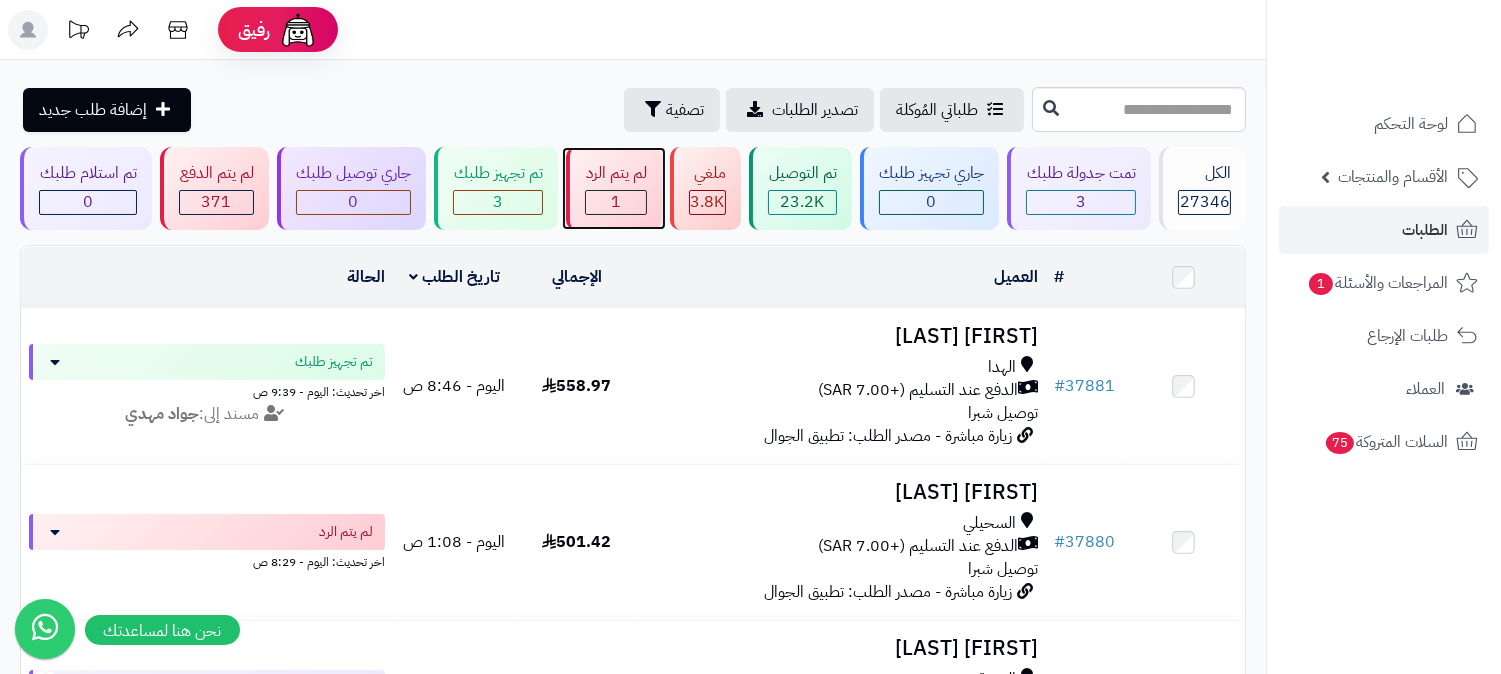 click on "1" at bounding box center (616, 202) 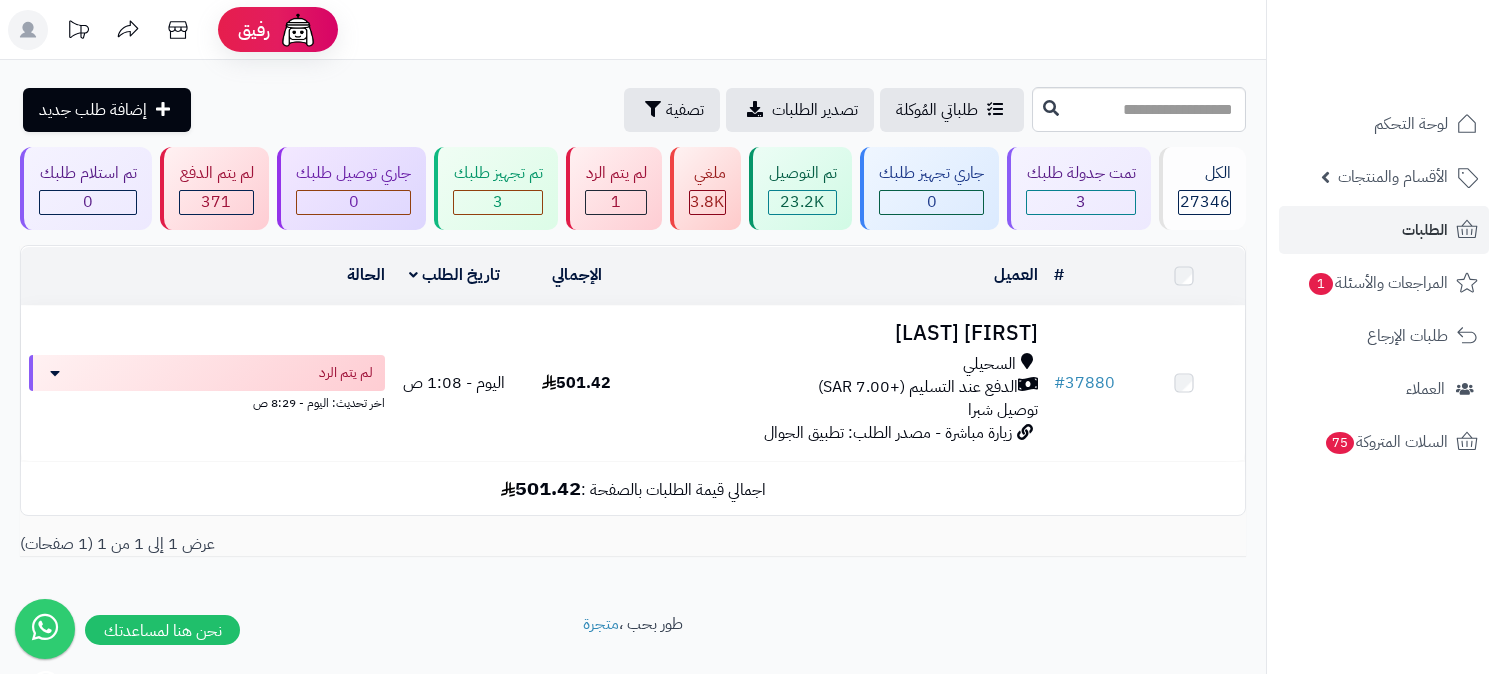 scroll, scrollTop: 0, scrollLeft: 0, axis: both 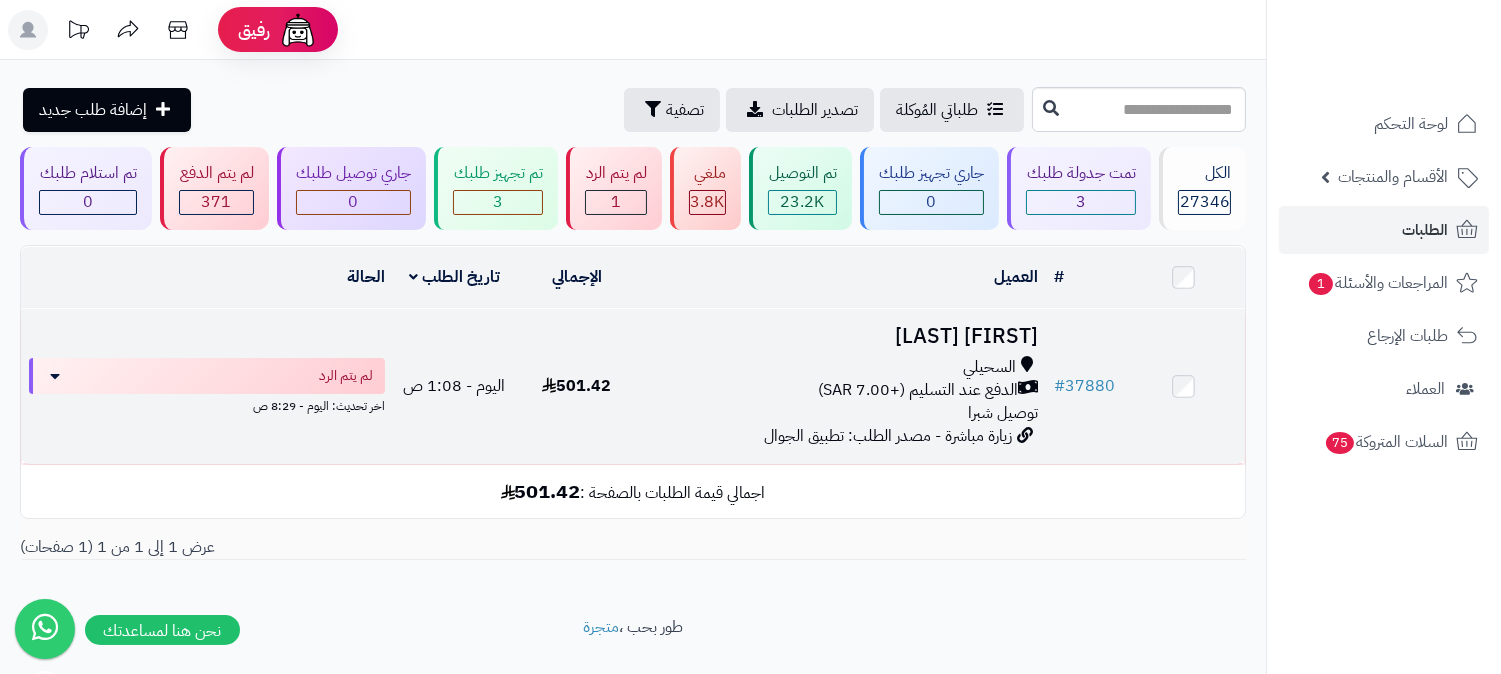 click on "توصيل شبرا" at bounding box center (1003, 413) 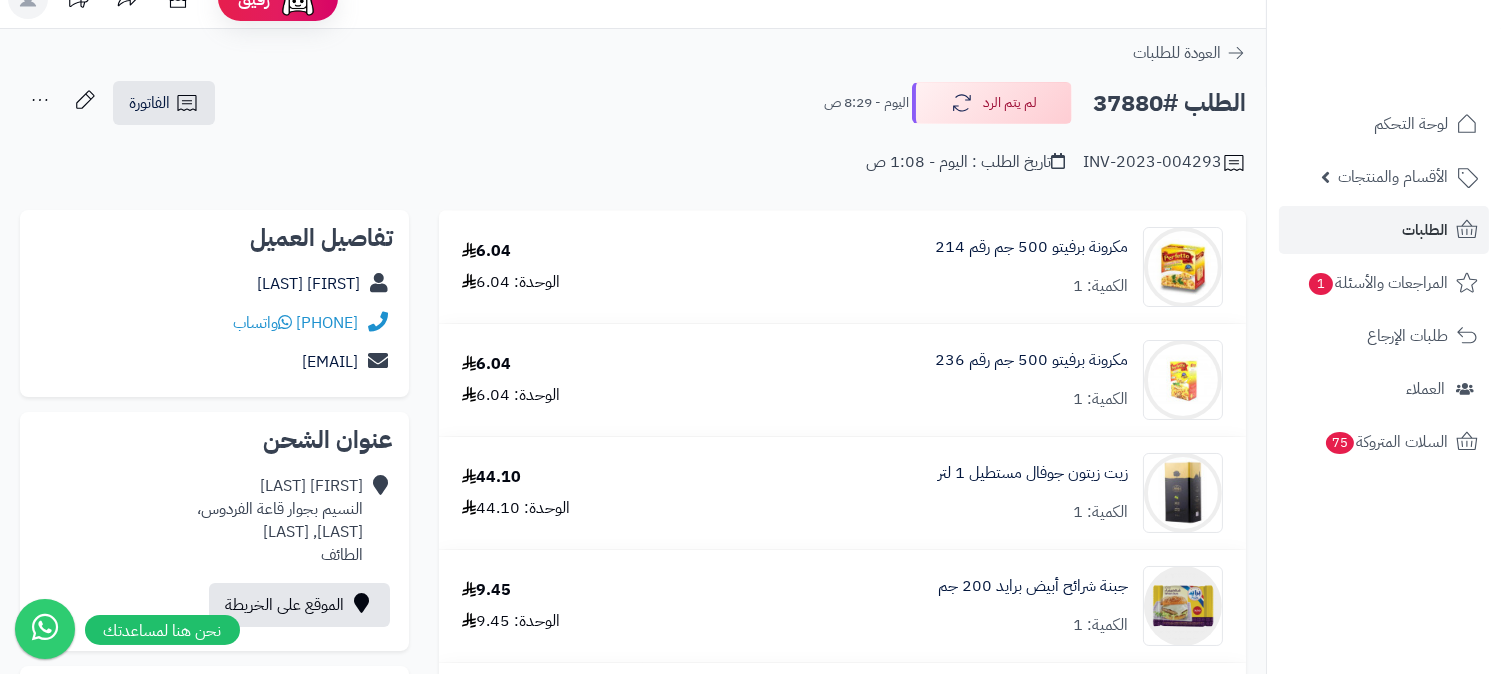 scroll, scrollTop: 0, scrollLeft: 0, axis: both 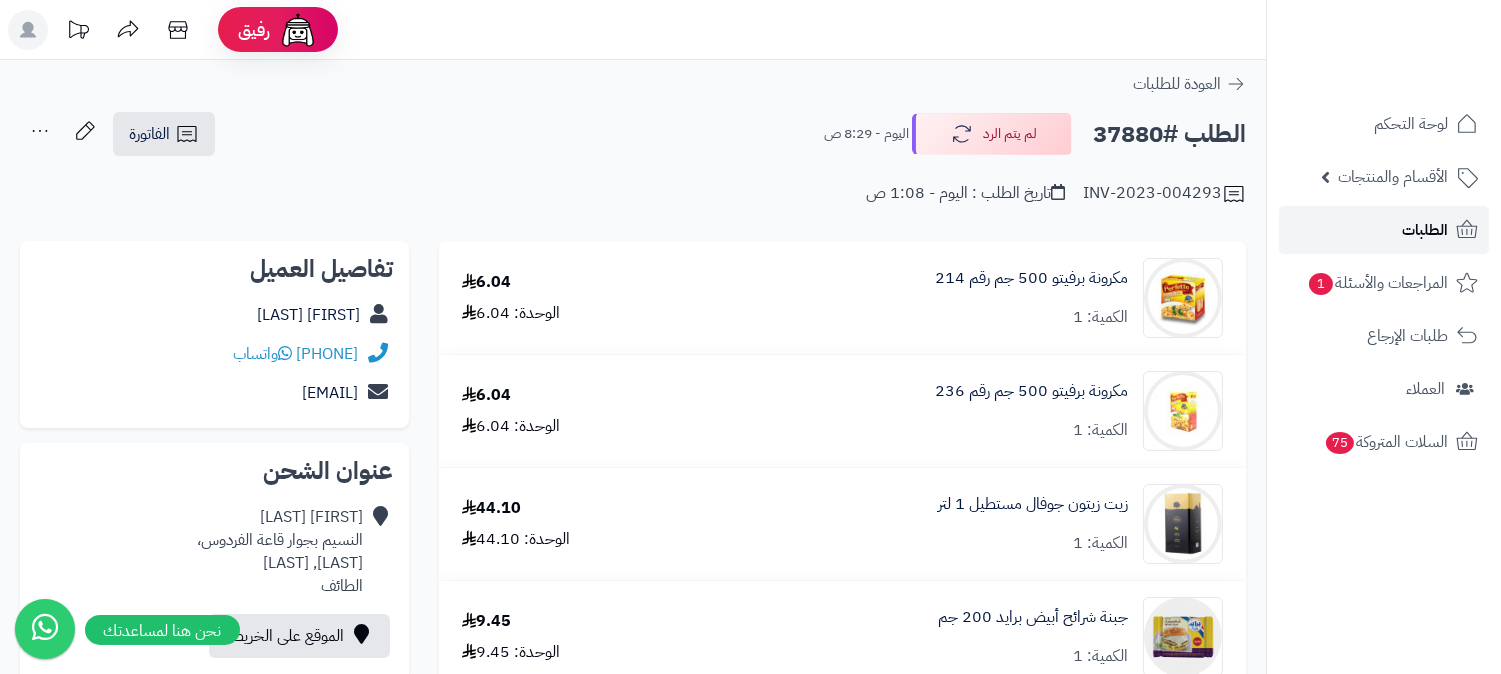 click on "الطلبات" at bounding box center [1384, 230] 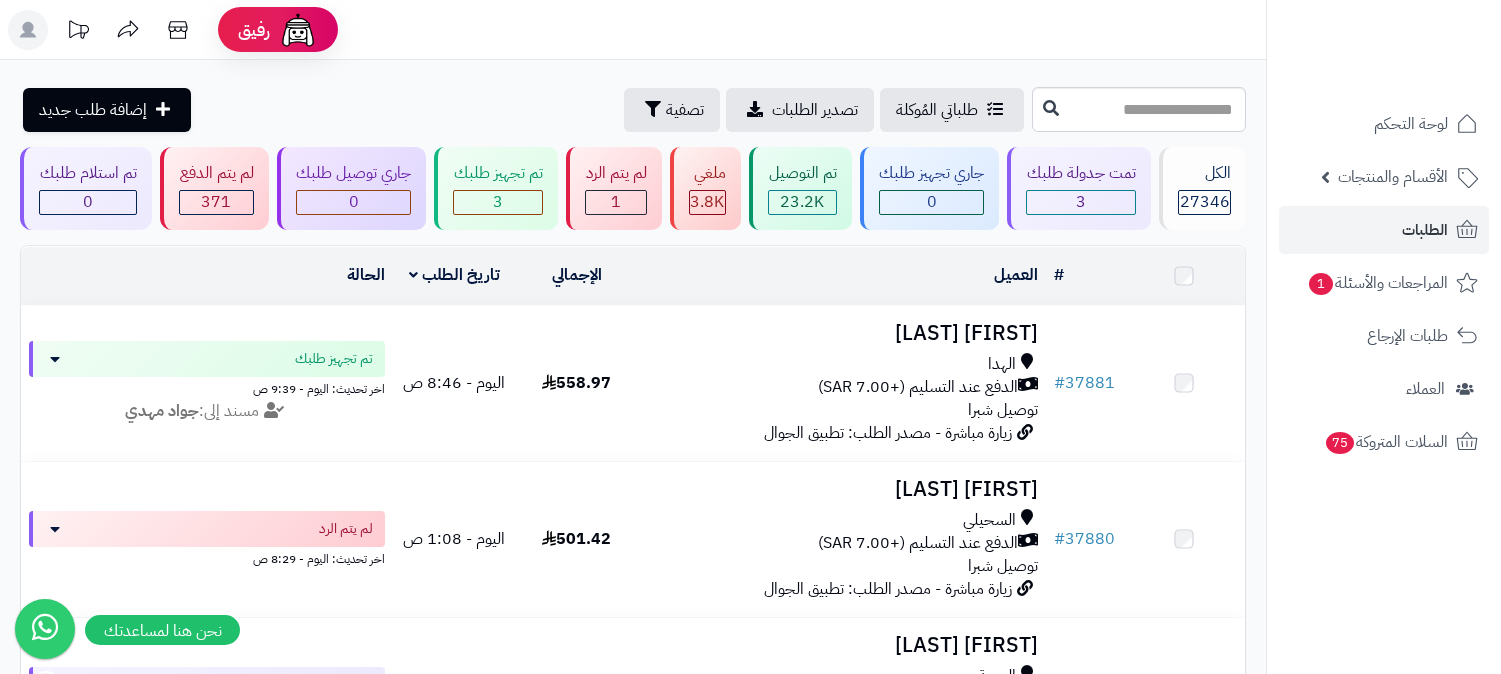 scroll, scrollTop: 0, scrollLeft: 0, axis: both 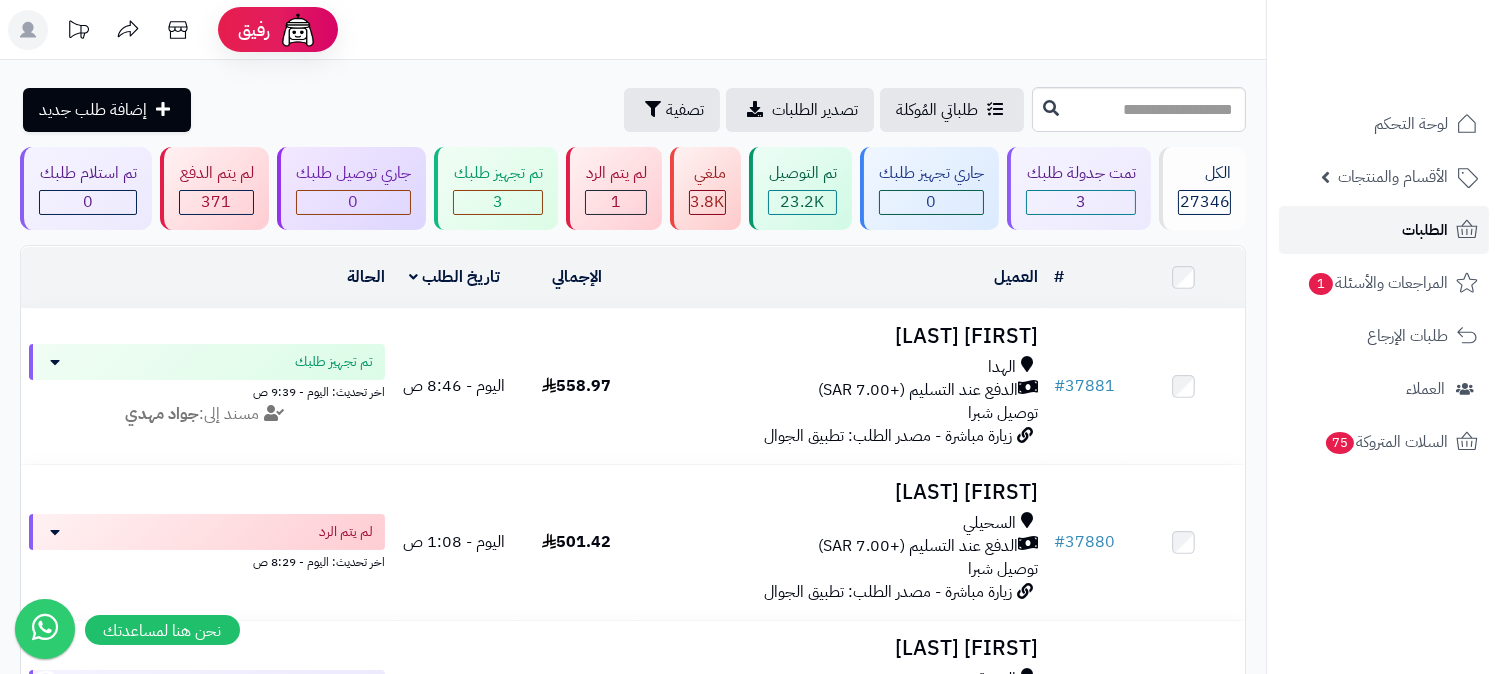 click on "الطلبات" at bounding box center [1425, 230] 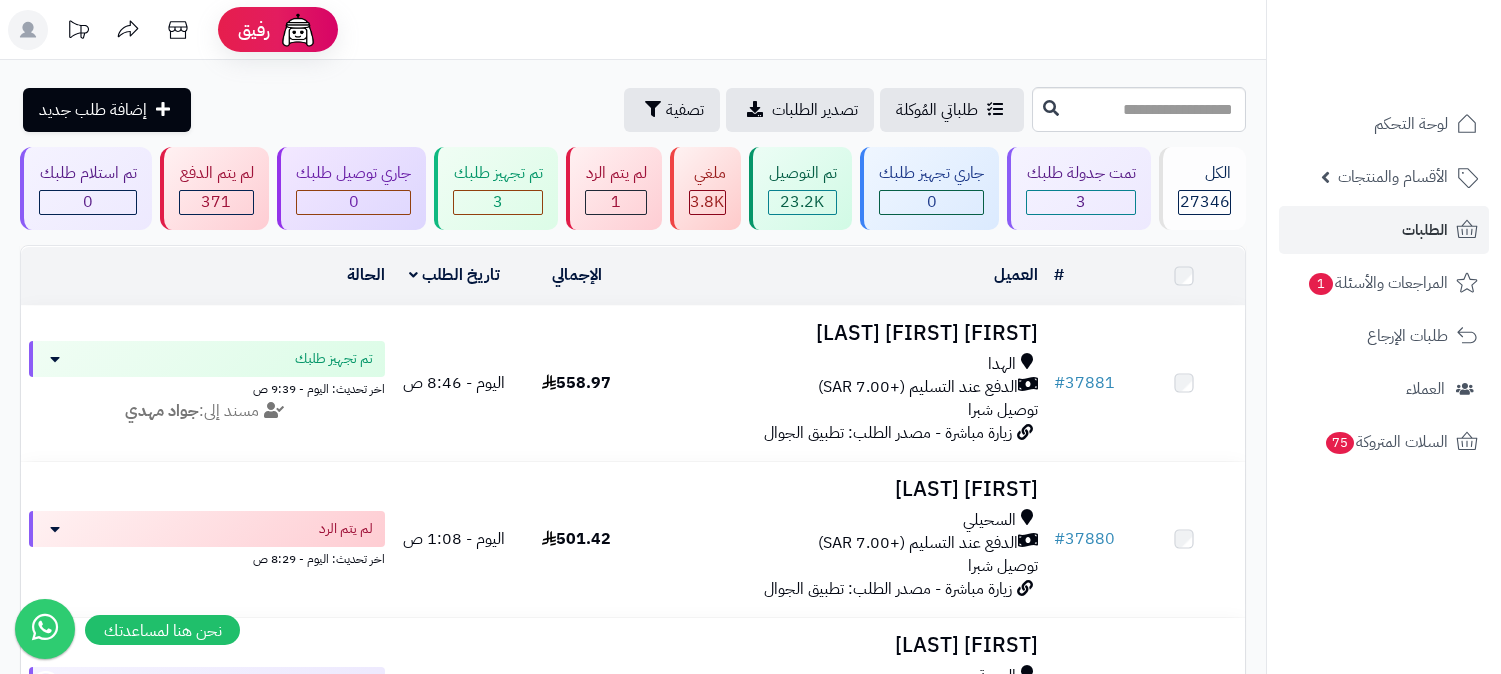 scroll, scrollTop: 0, scrollLeft: 0, axis: both 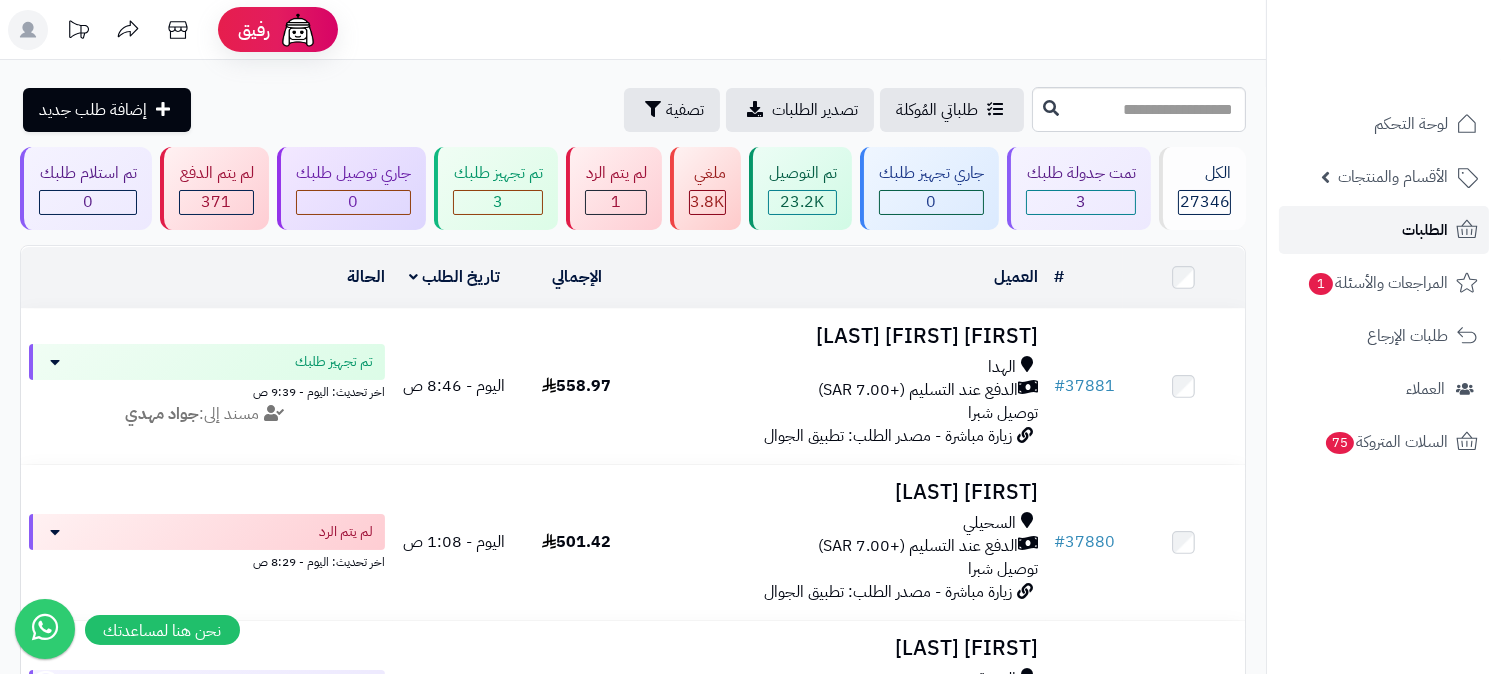 click on "الطلبات" at bounding box center [1425, 230] 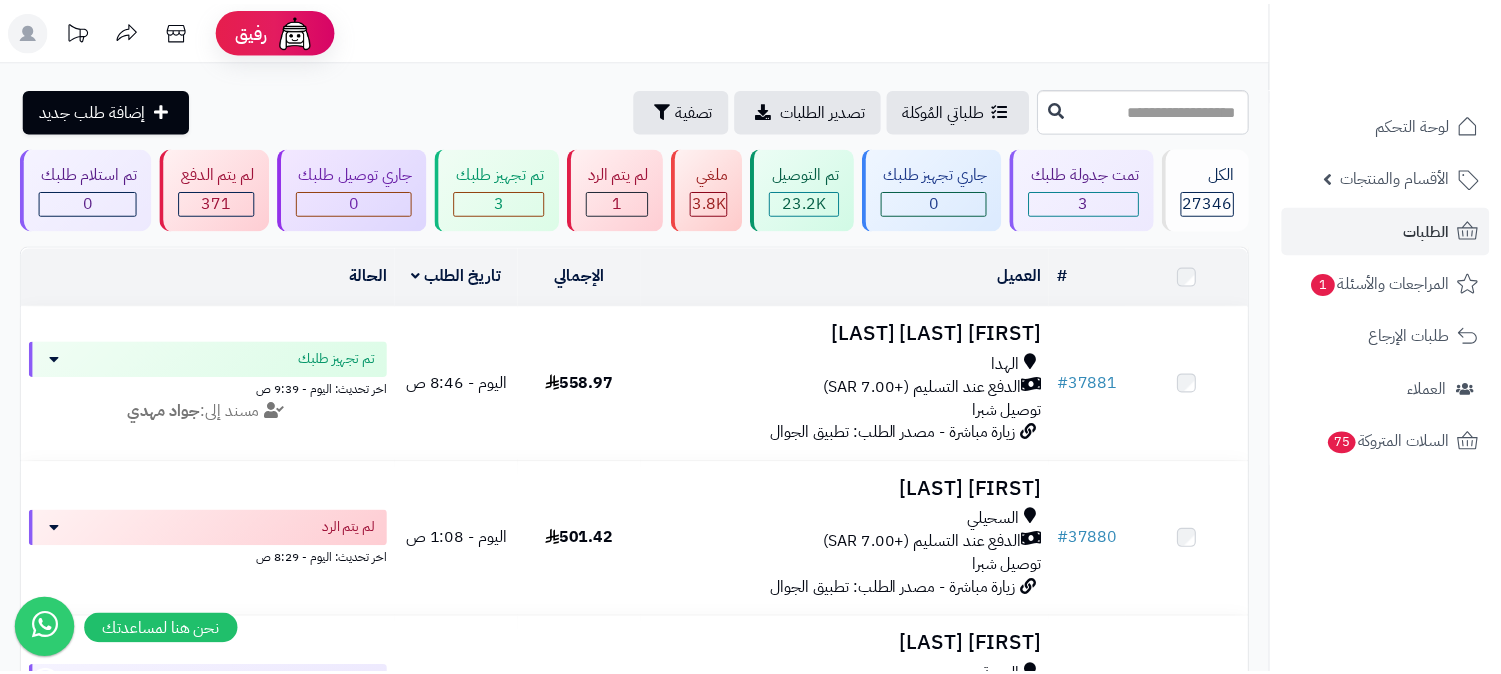 scroll, scrollTop: 0, scrollLeft: 0, axis: both 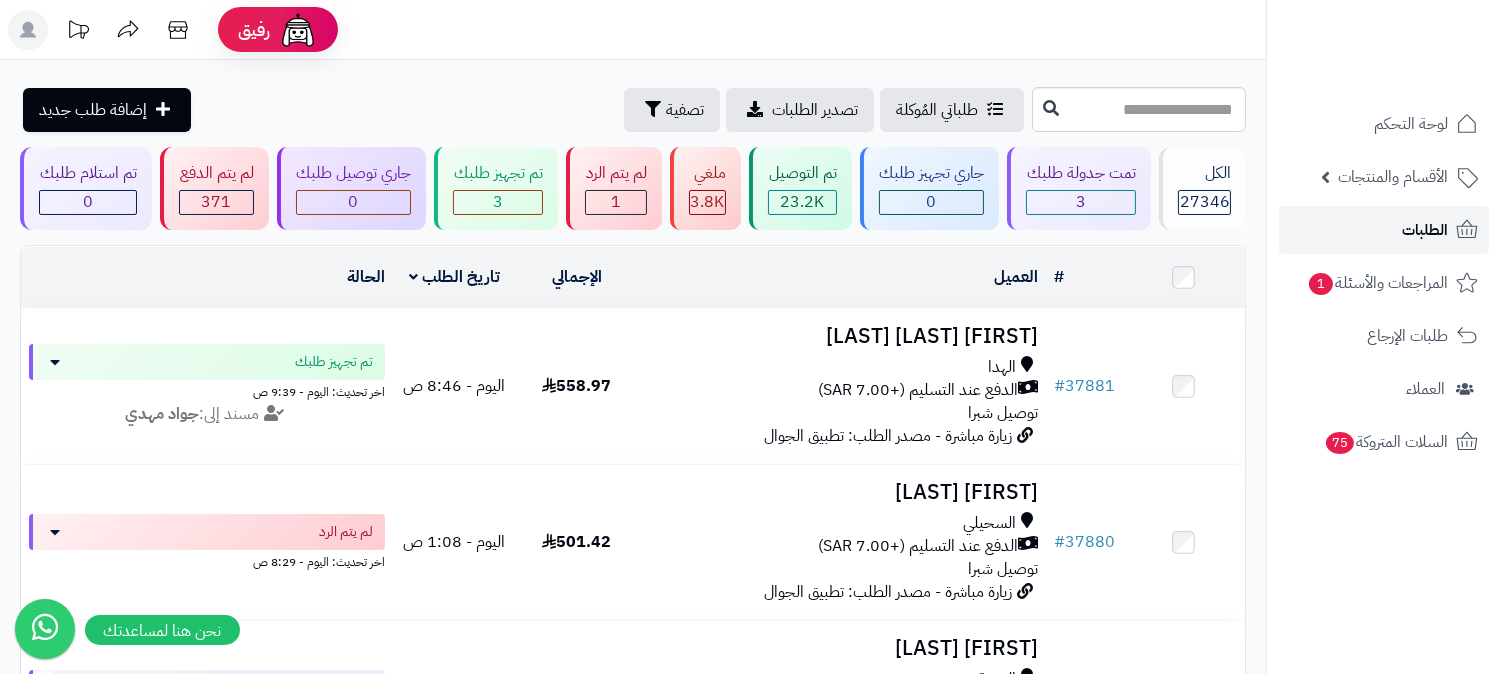 click on "الطلبات" at bounding box center [1425, 230] 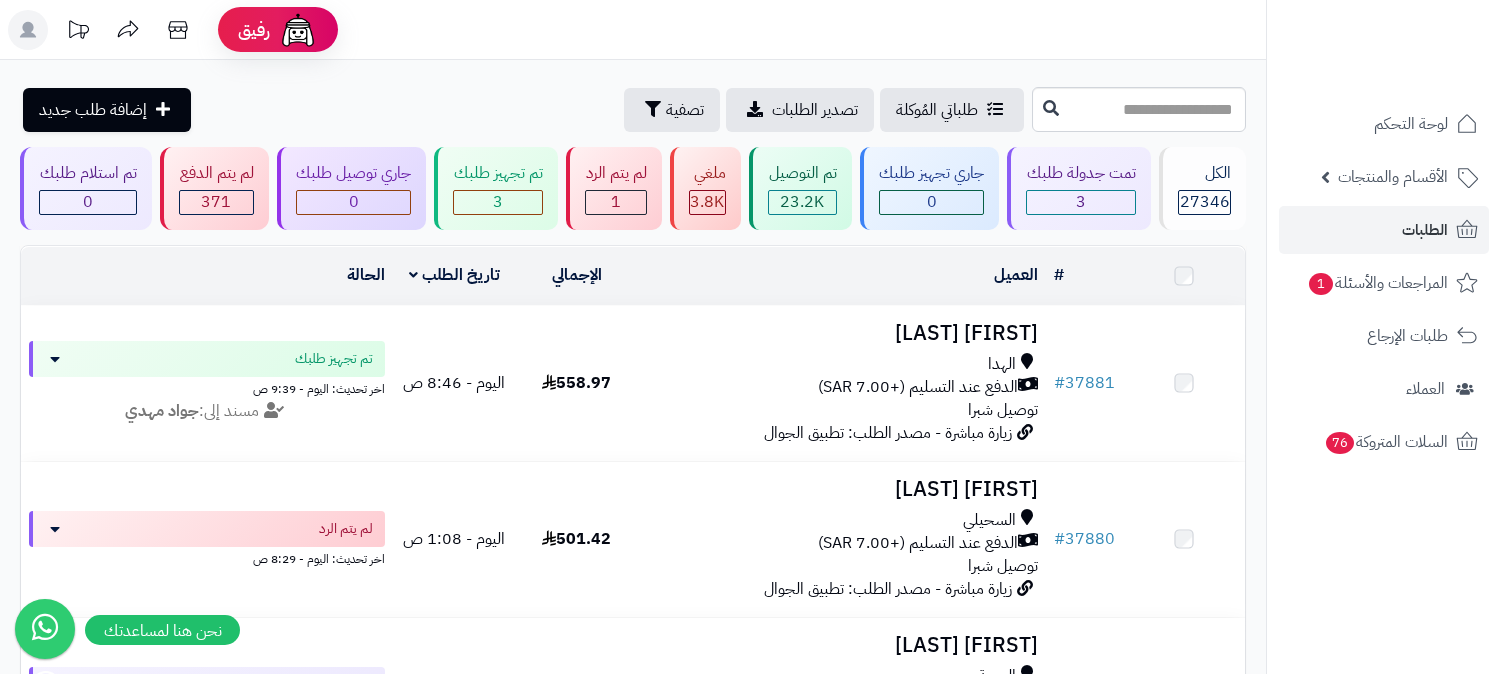scroll, scrollTop: 0, scrollLeft: 0, axis: both 